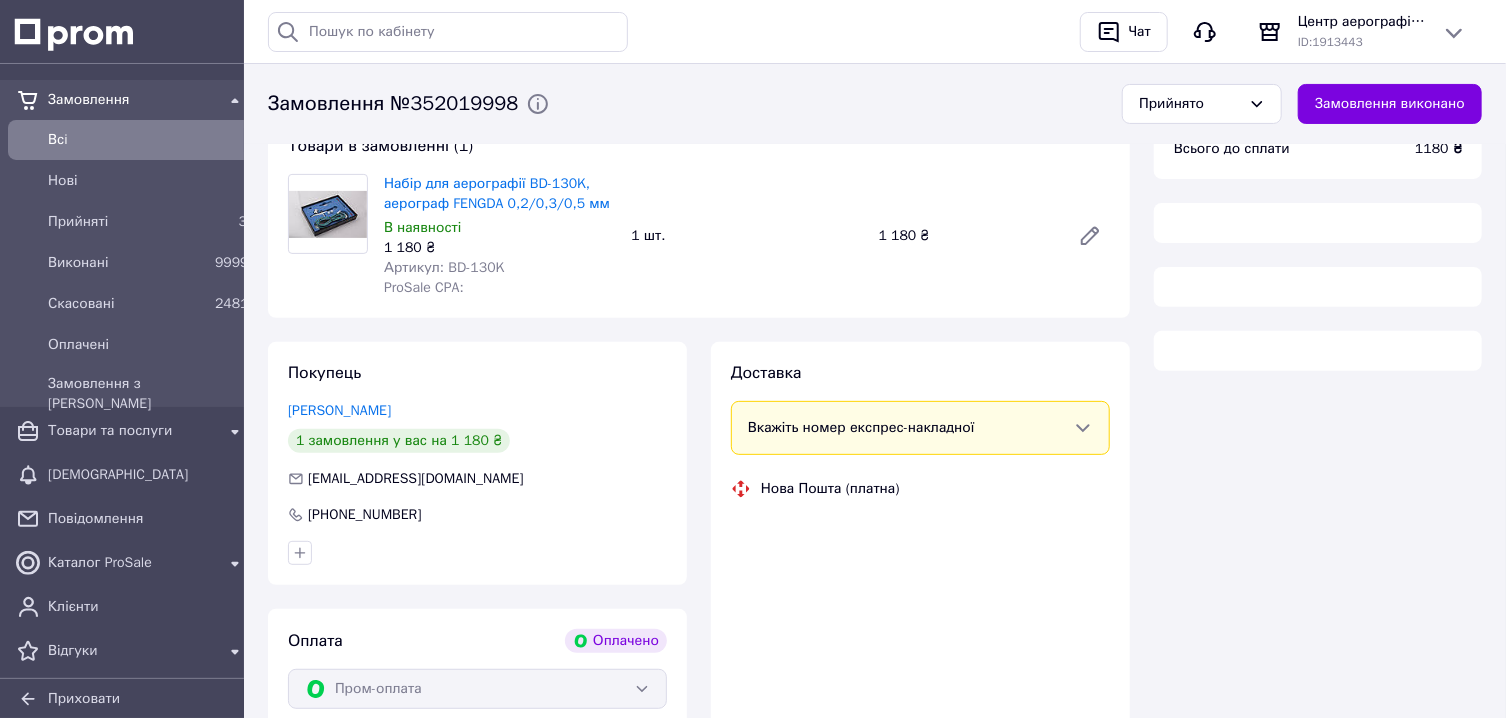 scroll, scrollTop: 200, scrollLeft: 0, axis: vertical 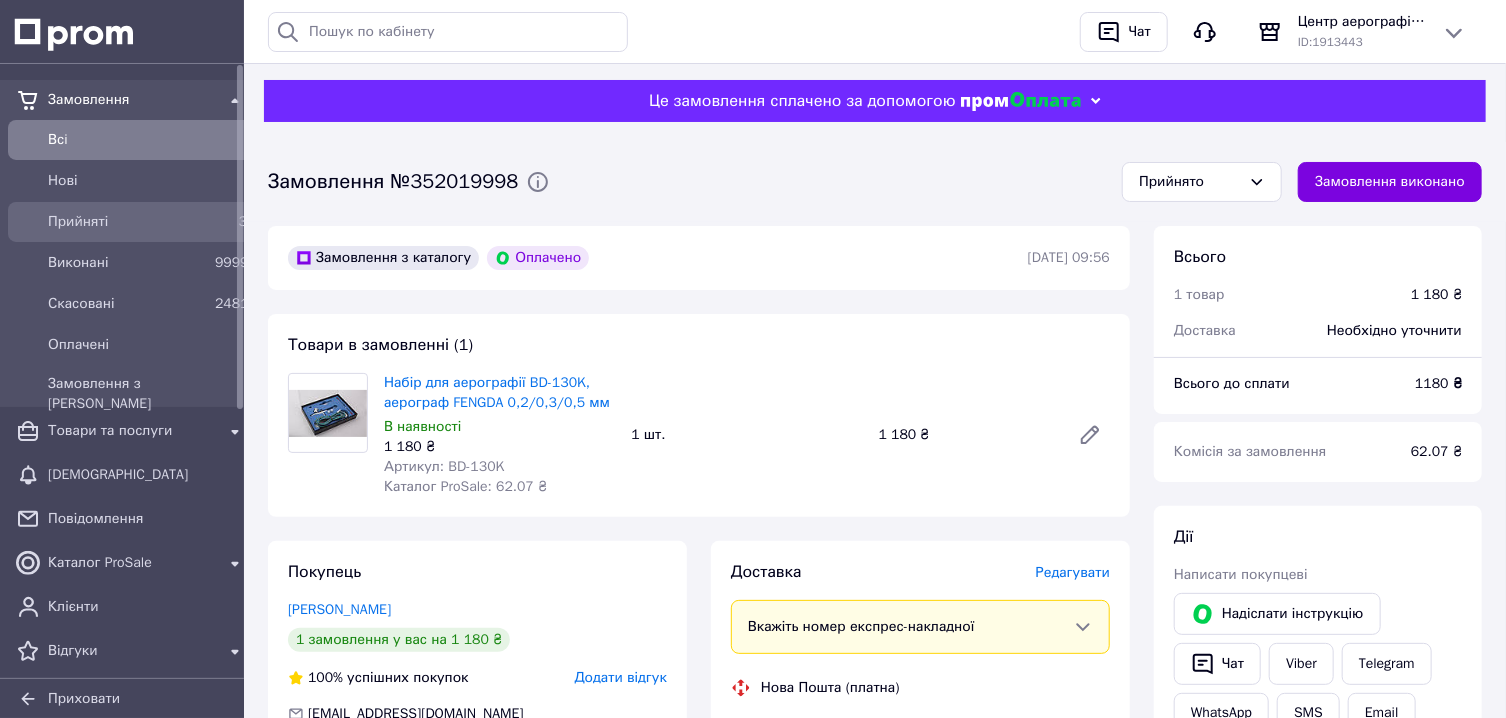 click on "3" at bounding box center [231, 222] 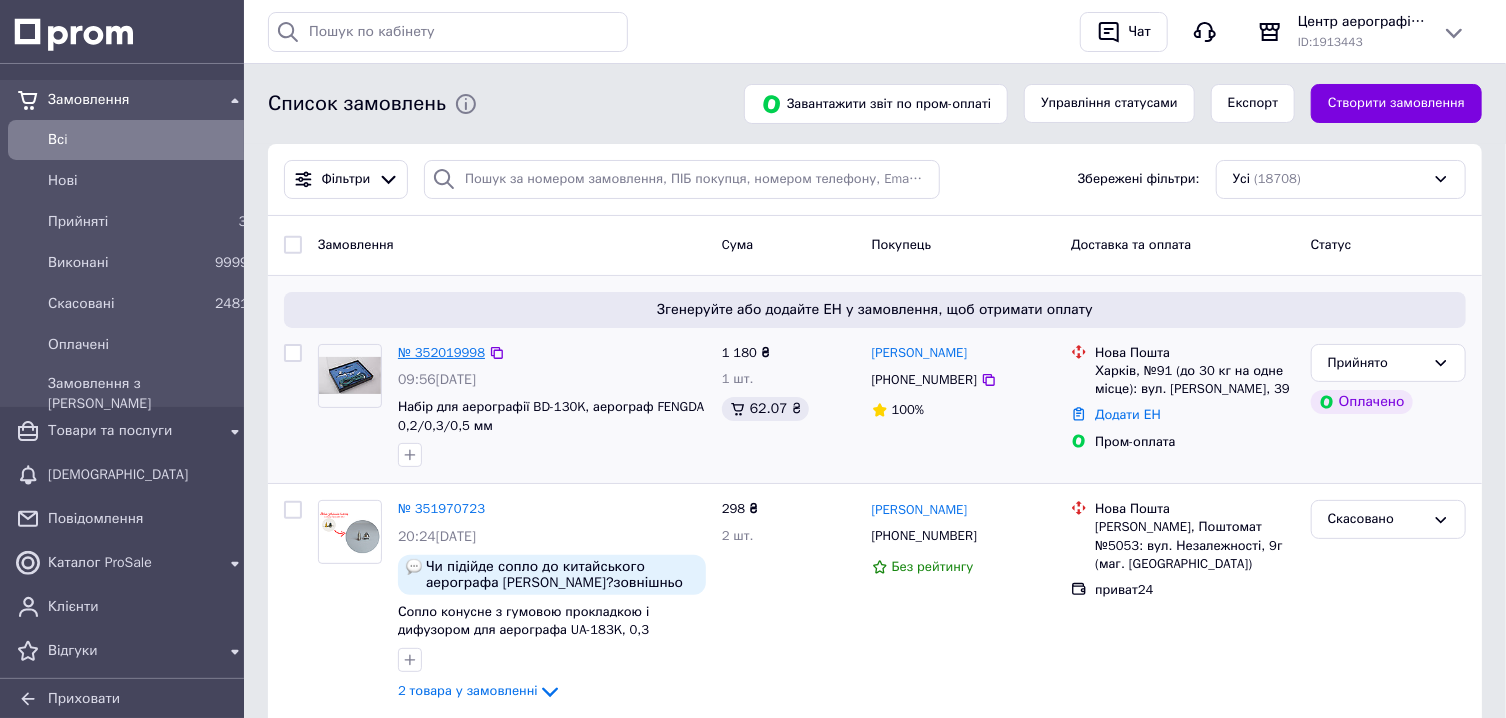 click on "№ 352019998" at bounding box center [441, 352] 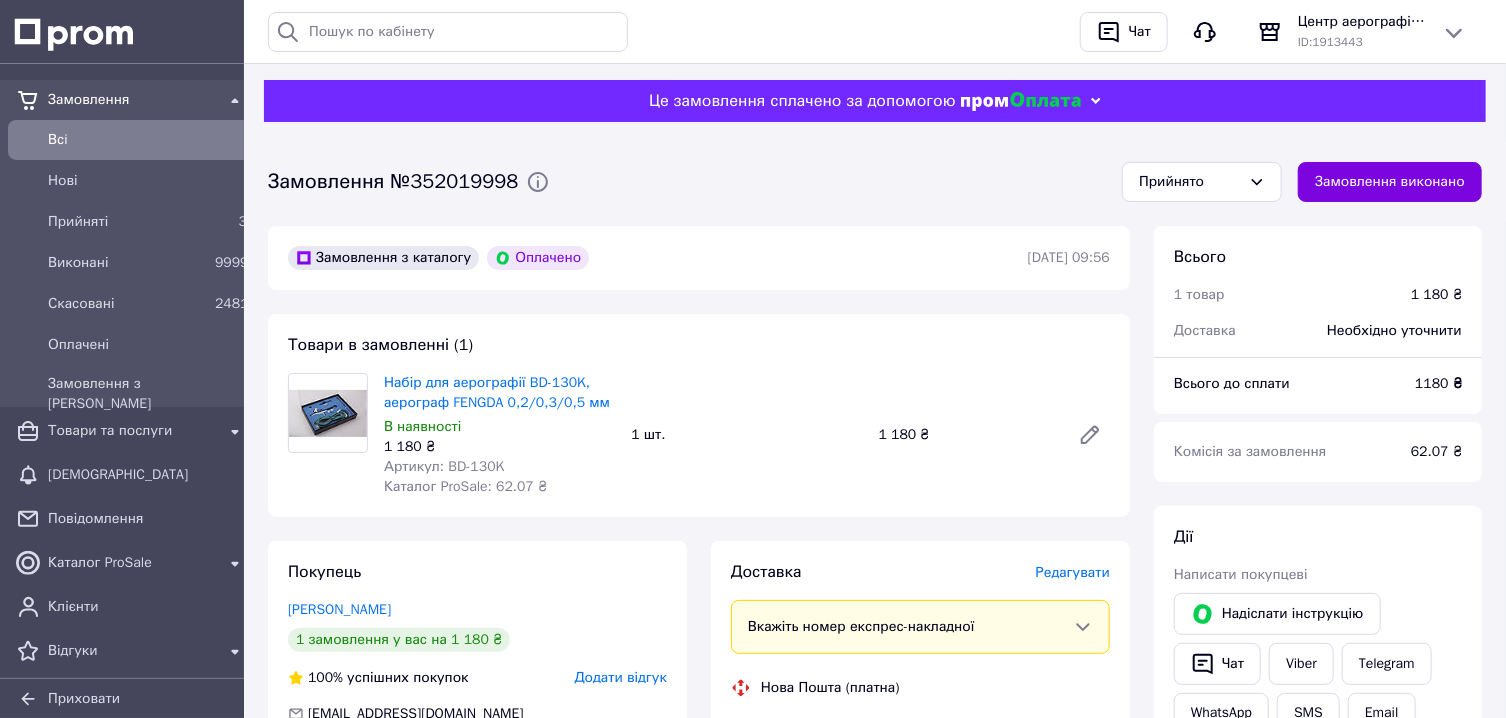 scroll, scrollTop: 321, scrollLeft: 0, axis: vertical 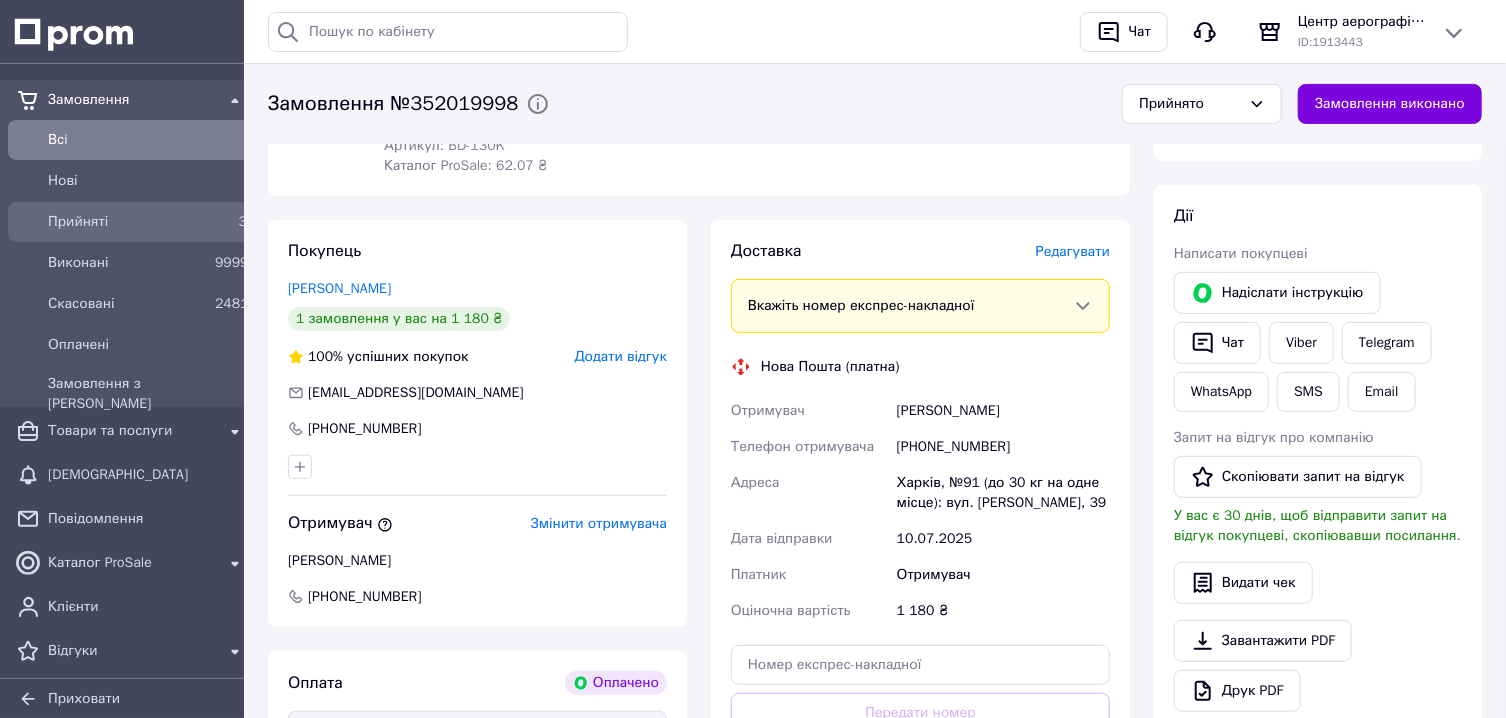 click on "Прийняті" at bounding box center [127, 222] 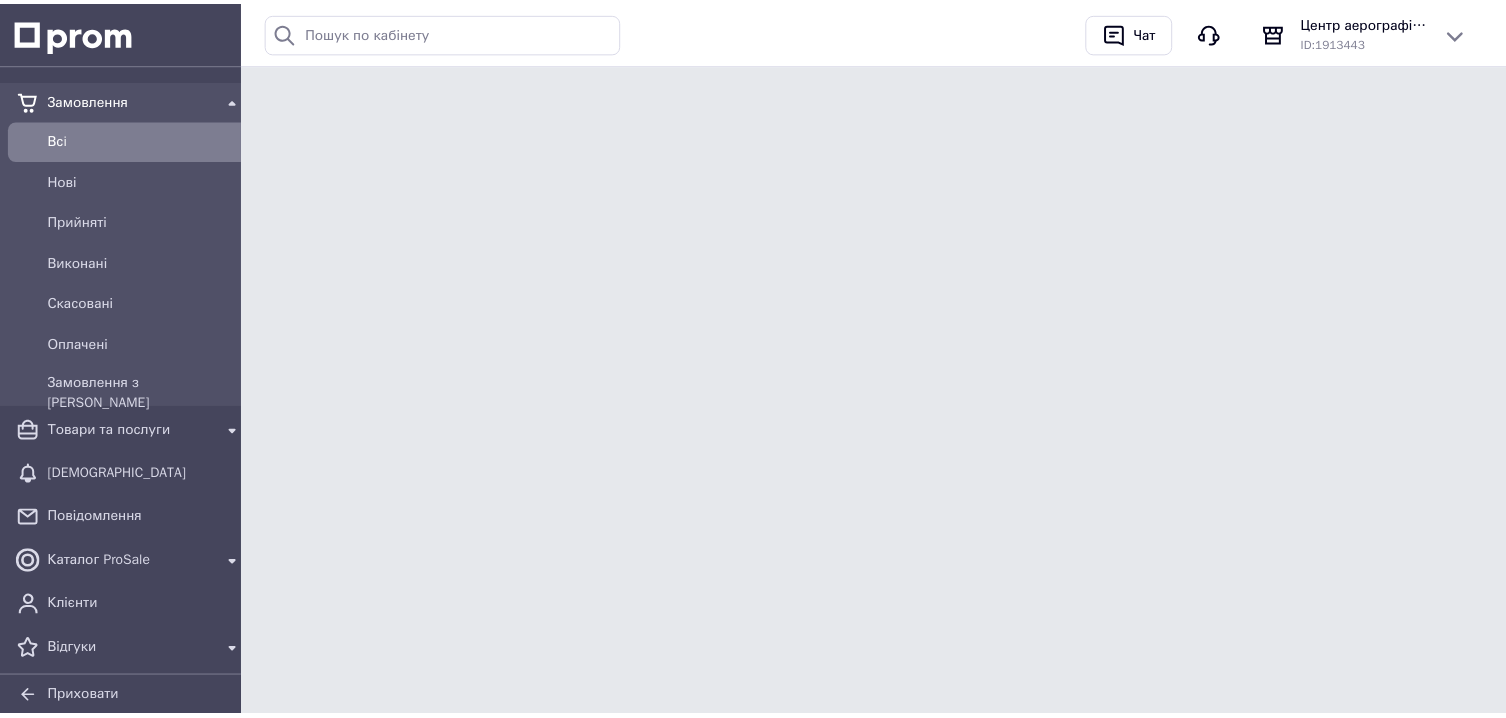 scroll, scrollTop: 0, scrollLeft: 0, axis: both 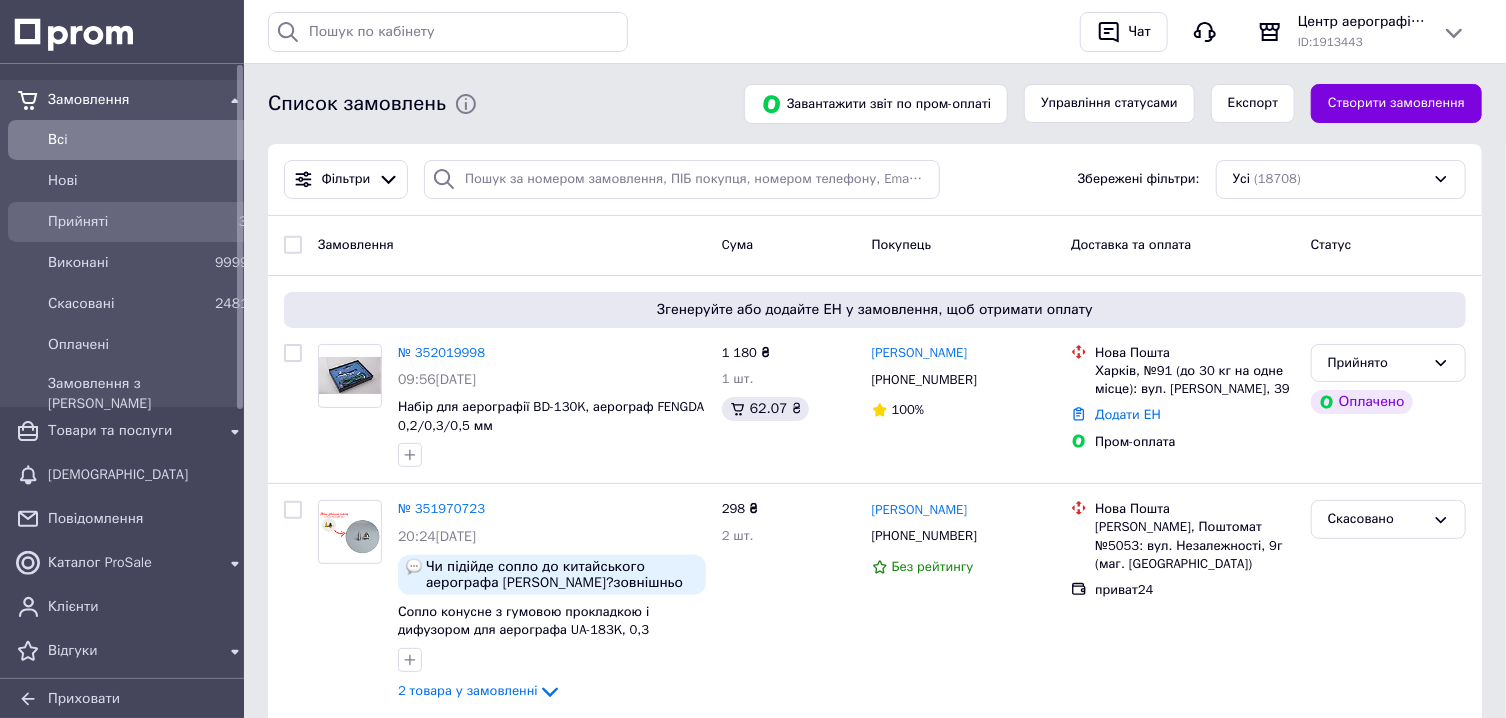 click on "3" at bounding box center [231, 222] 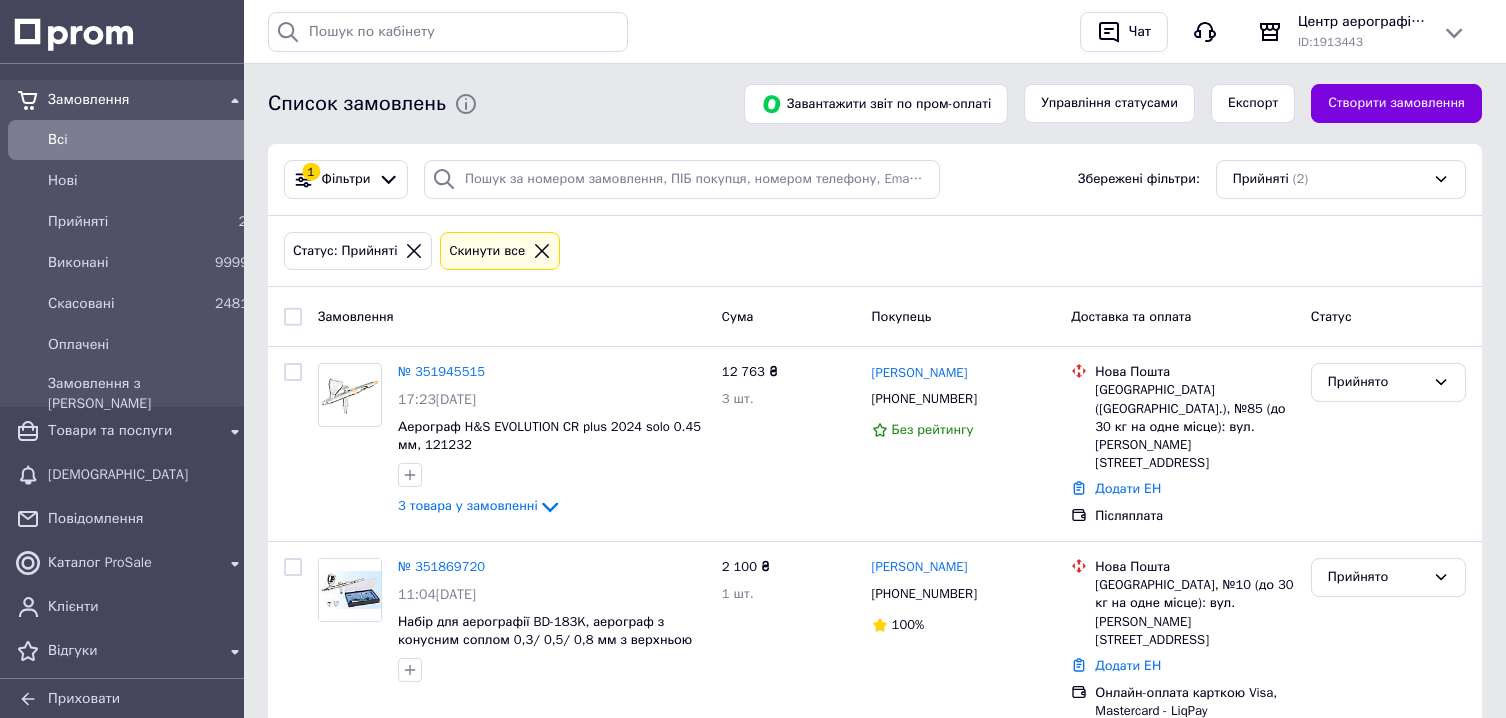scroll, scrollTop: 0, scrollLeft: 0, axis: both 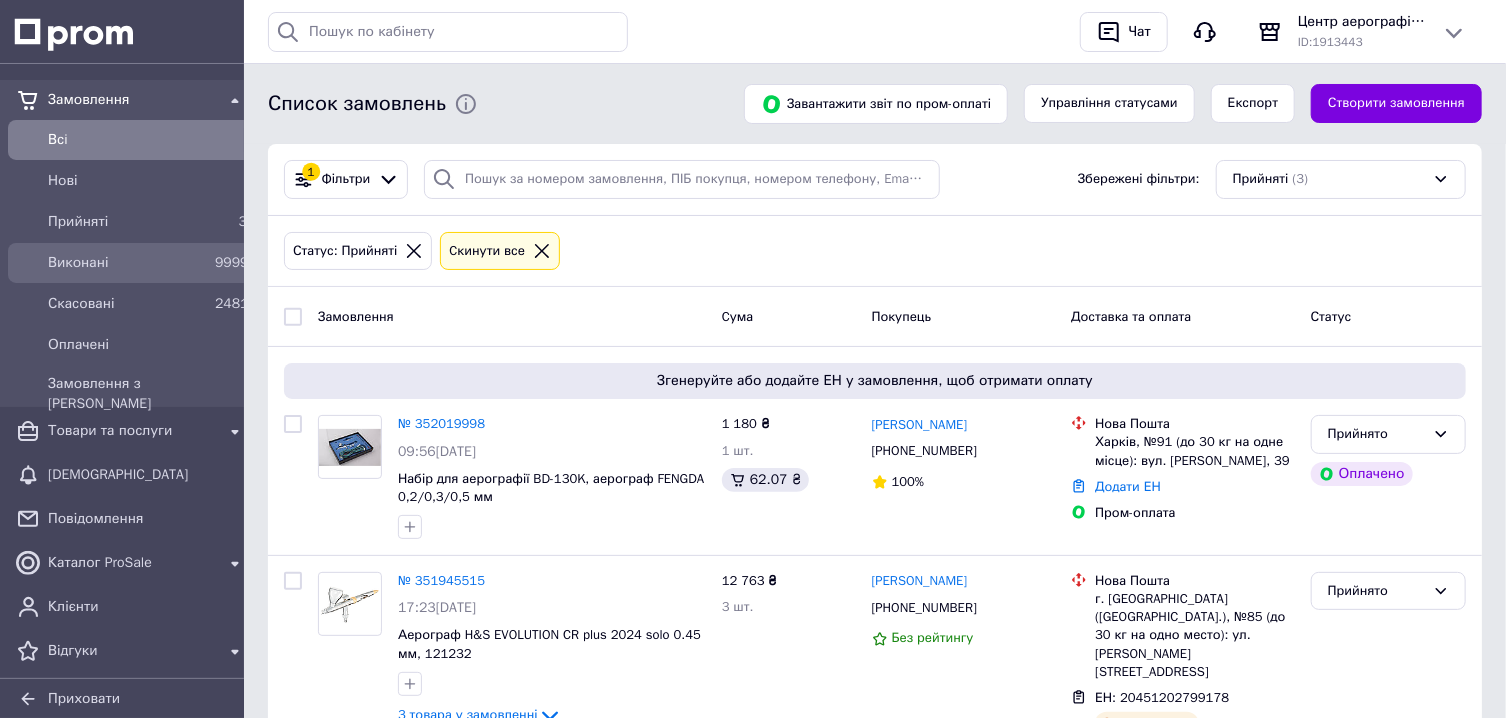 click on "Виконані" at bounding box center (127, 263) 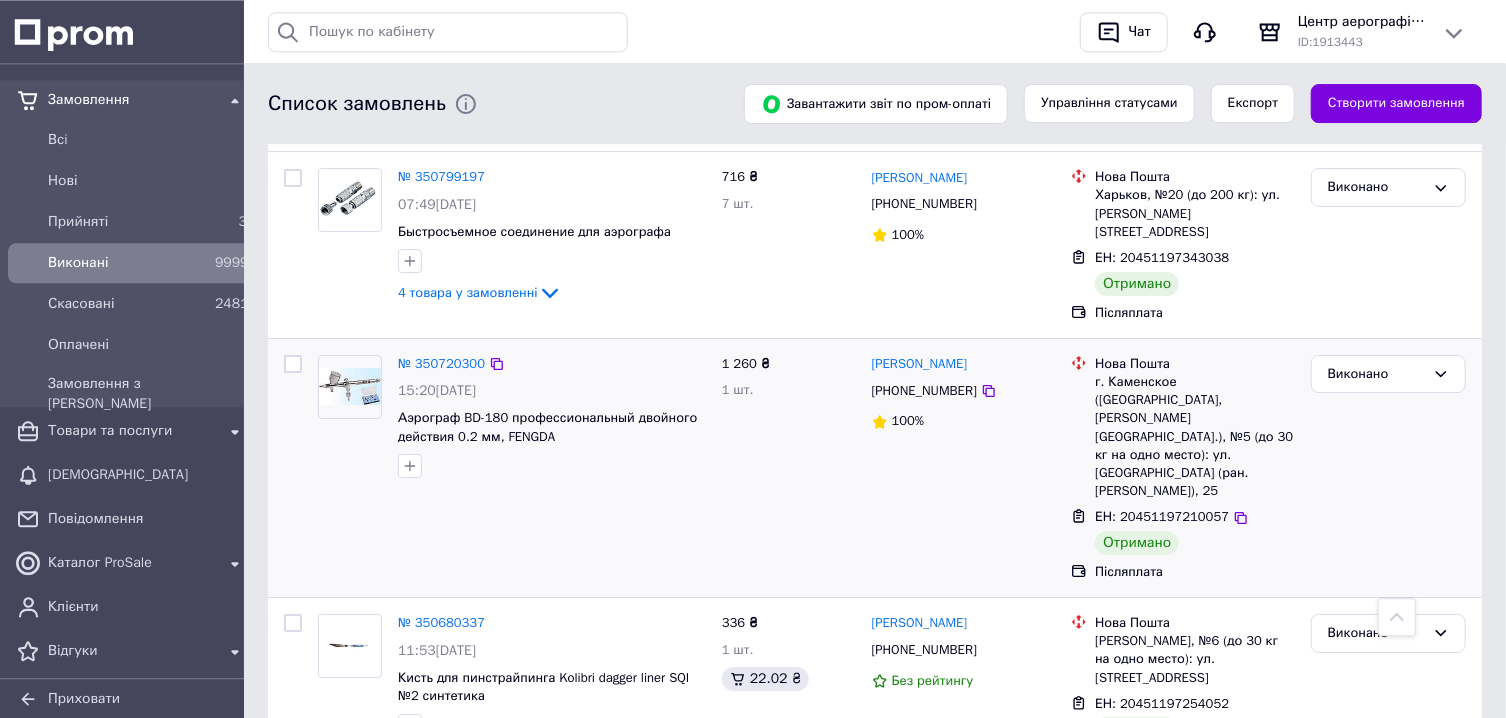 scroll, scrollTop: 3606, scrollLeft: 0, axis: vertical 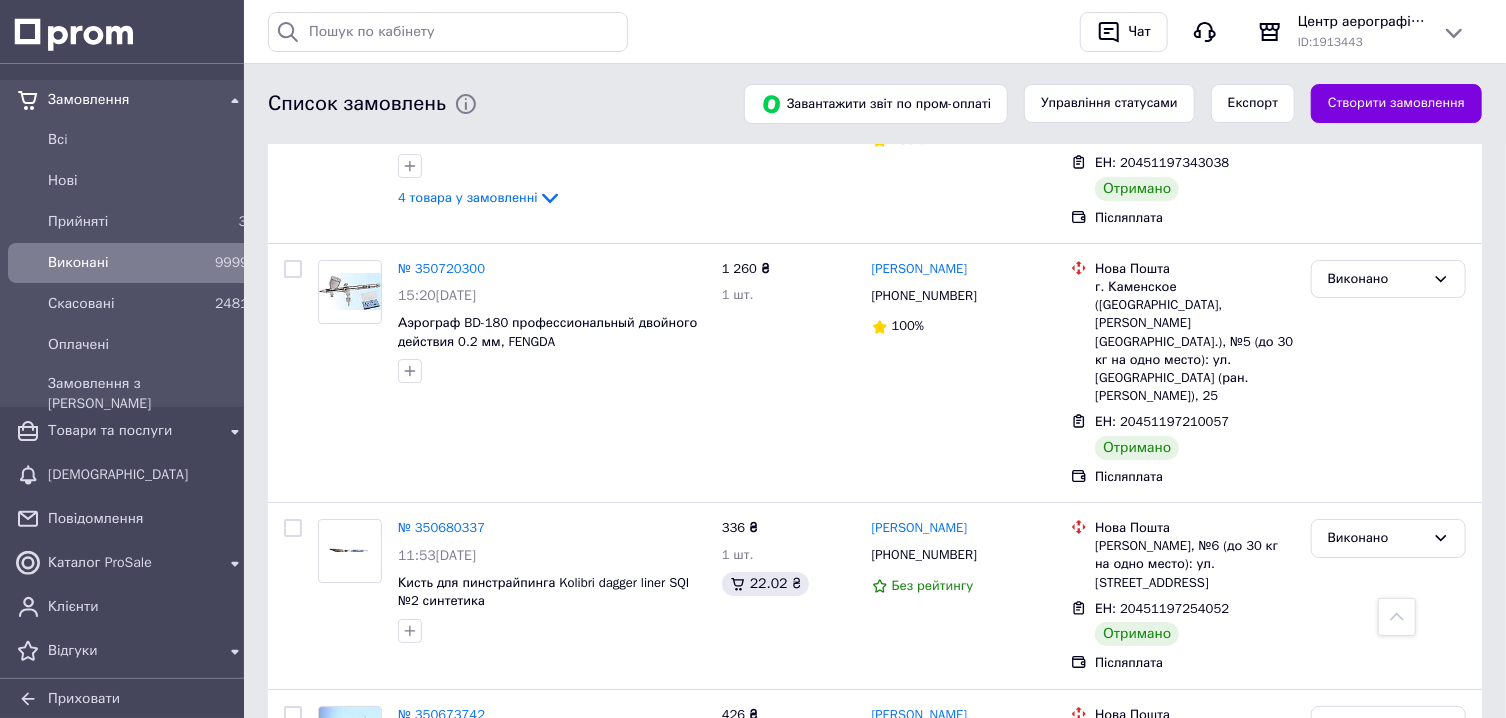 click on "2" at bounding box center [331, 904] 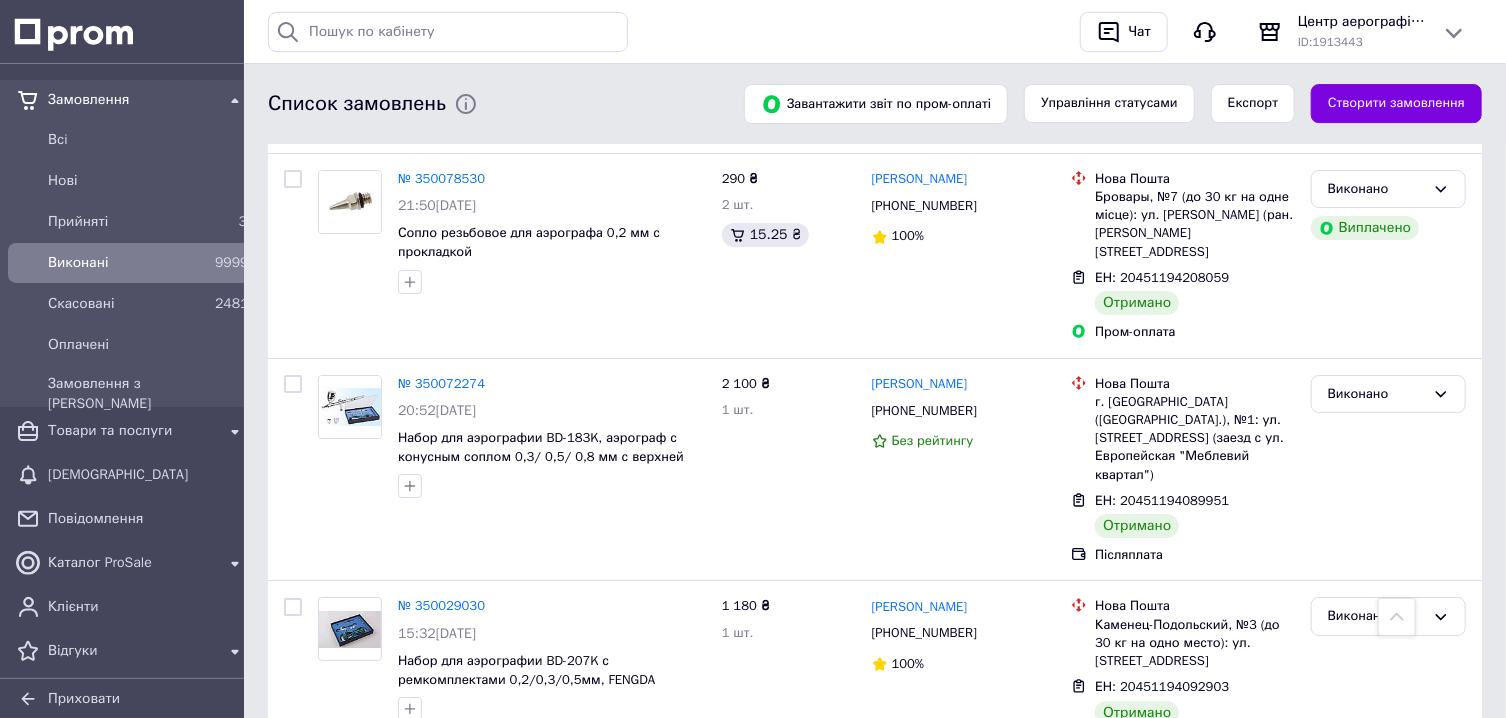 scroll, scrollTop: 3515, scrollLeft: 0, axis: vertical 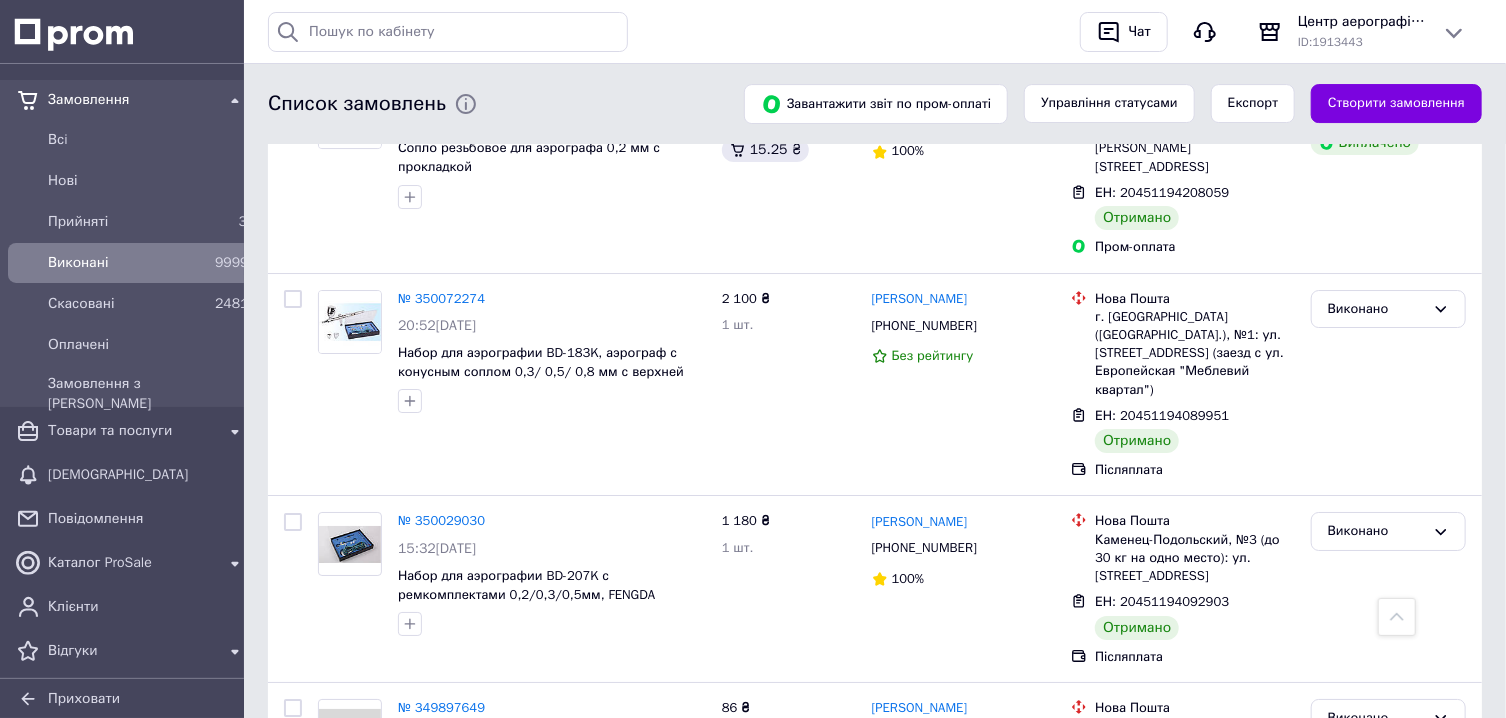 click on "3" at bounding box center (498, 932) 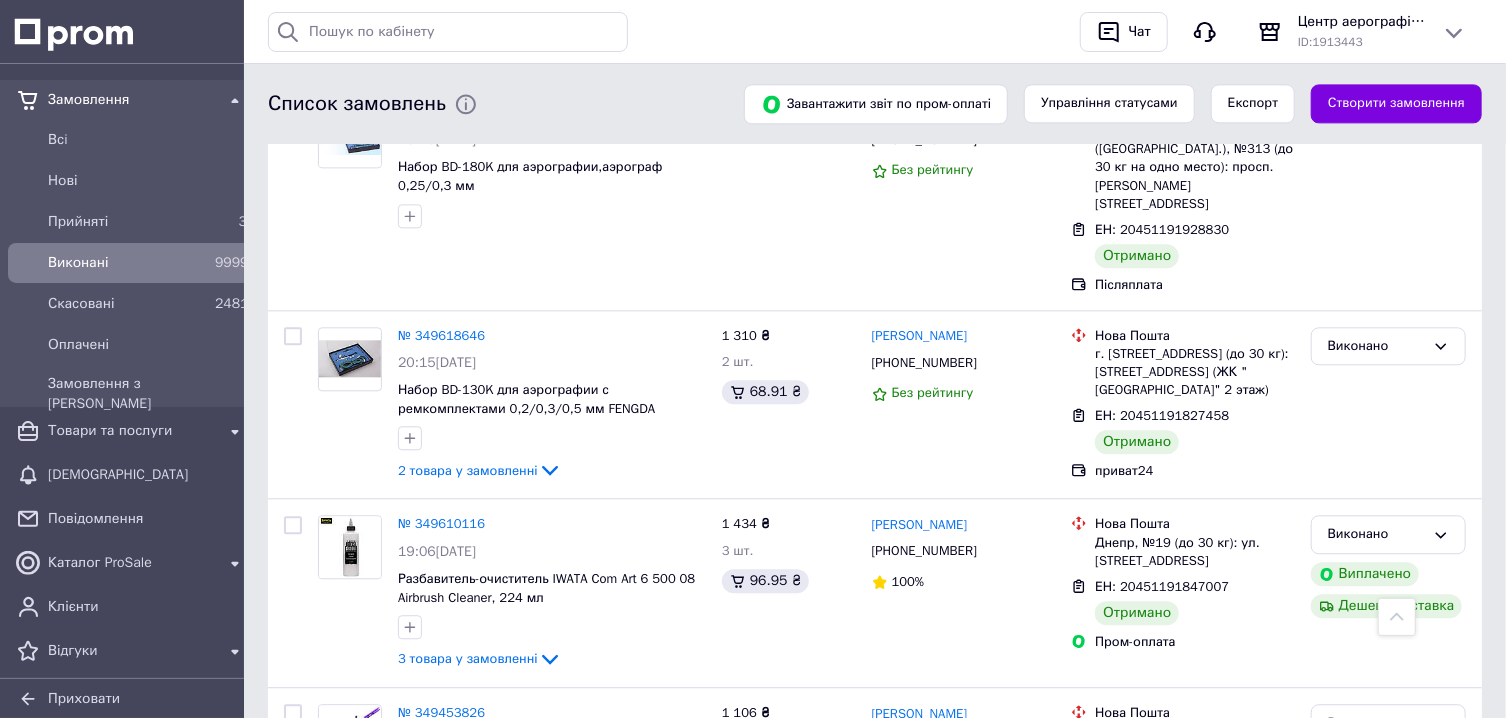 scroll, scrollTop: 2572, scrollLeft: 0, axis: vertical 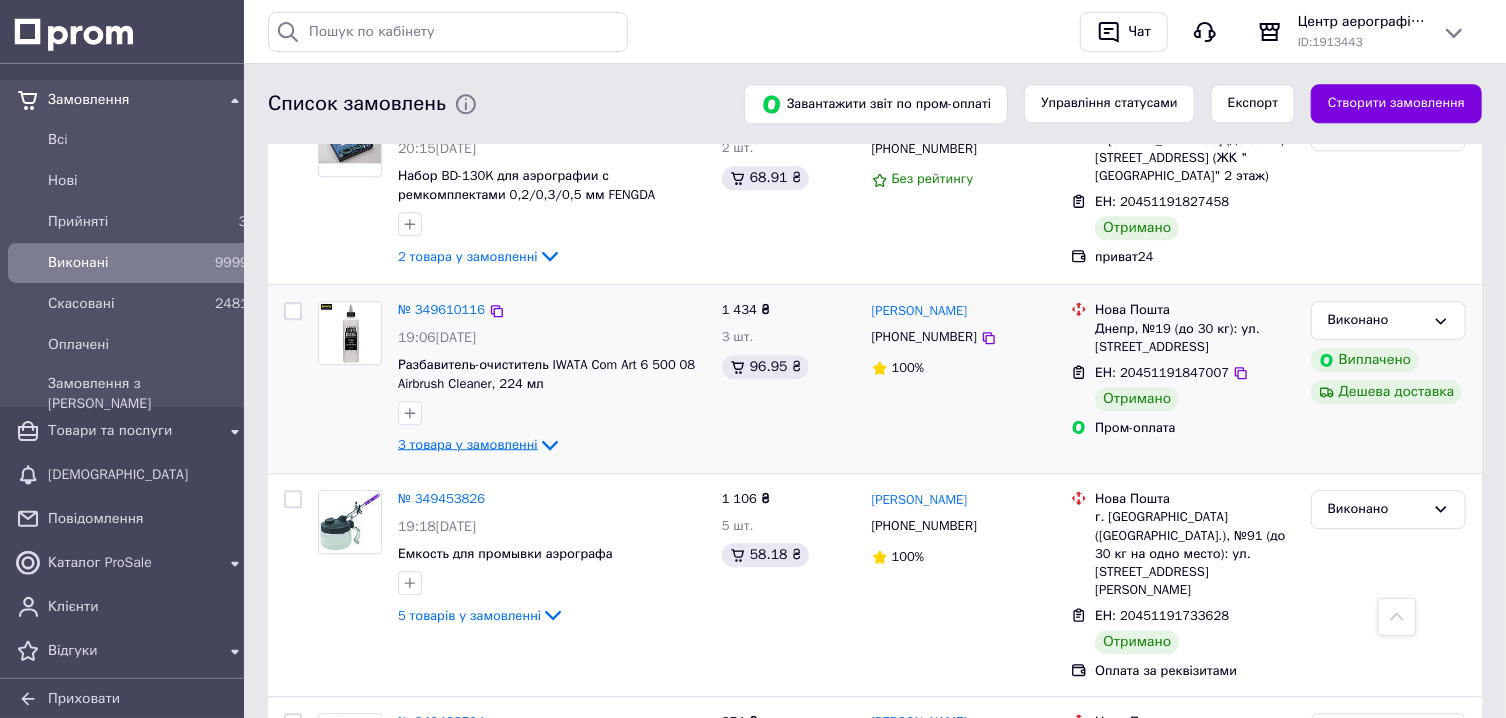 click on "3 товара у замовленні" at bounding box center (468, 444) 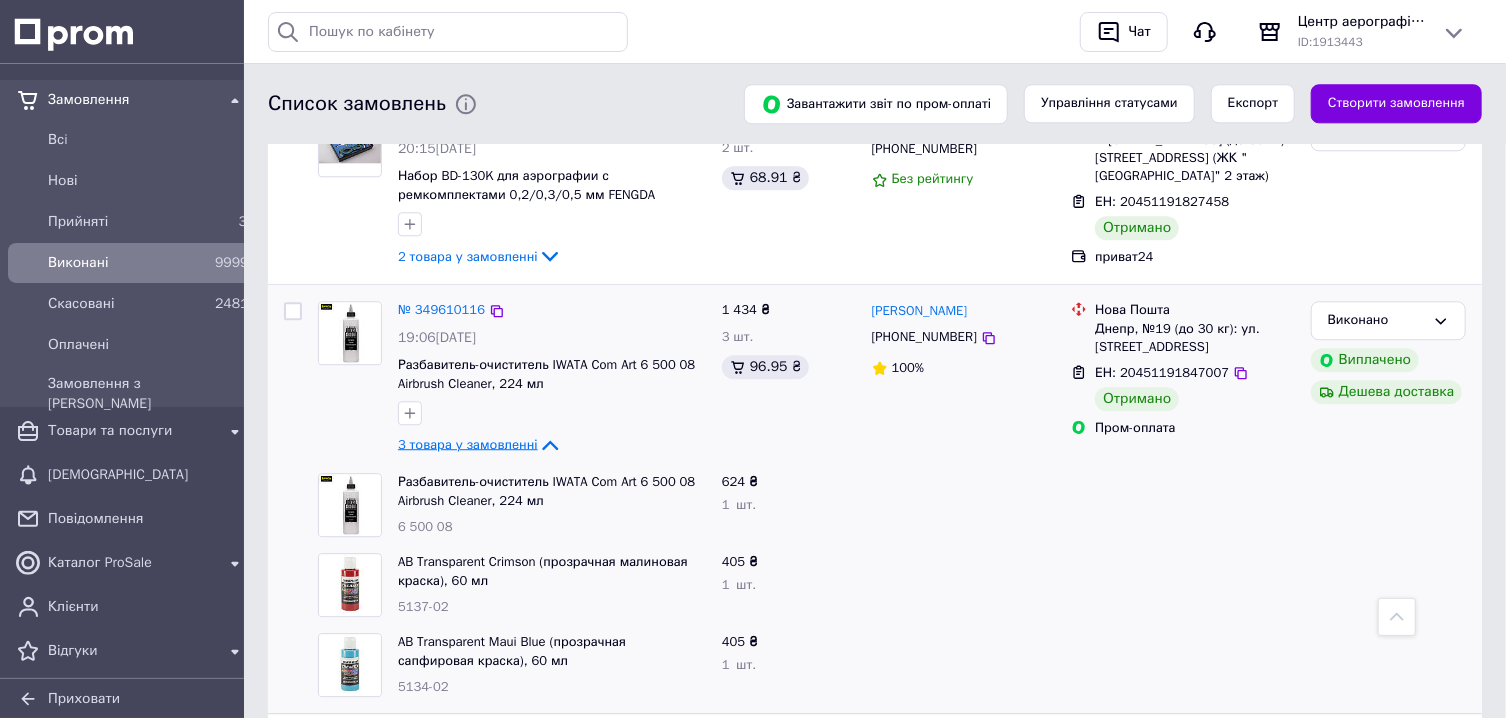 click on "3 товара у замовленні" at bounding box center (468, 444) 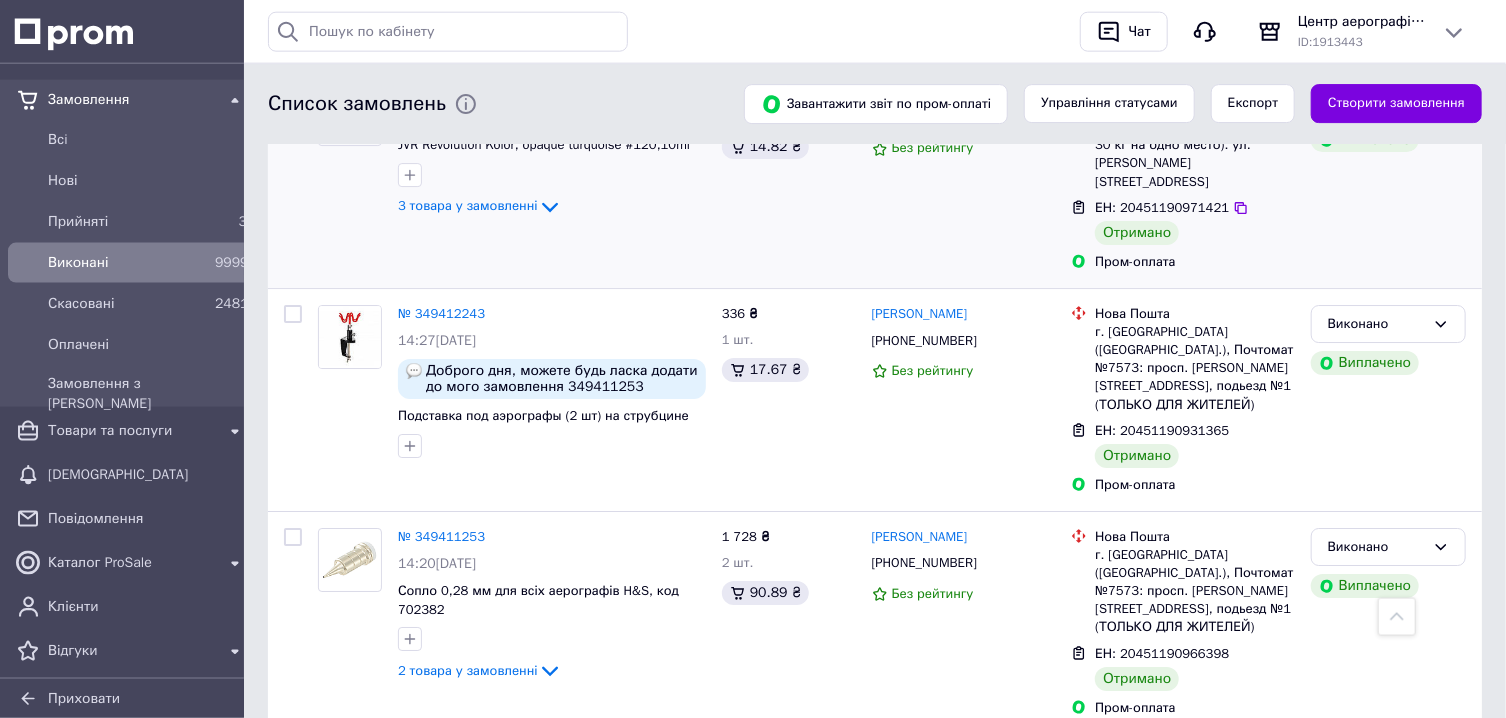 scroll, scrollTop: 3452, scrollLeft: 0, axis: vertical 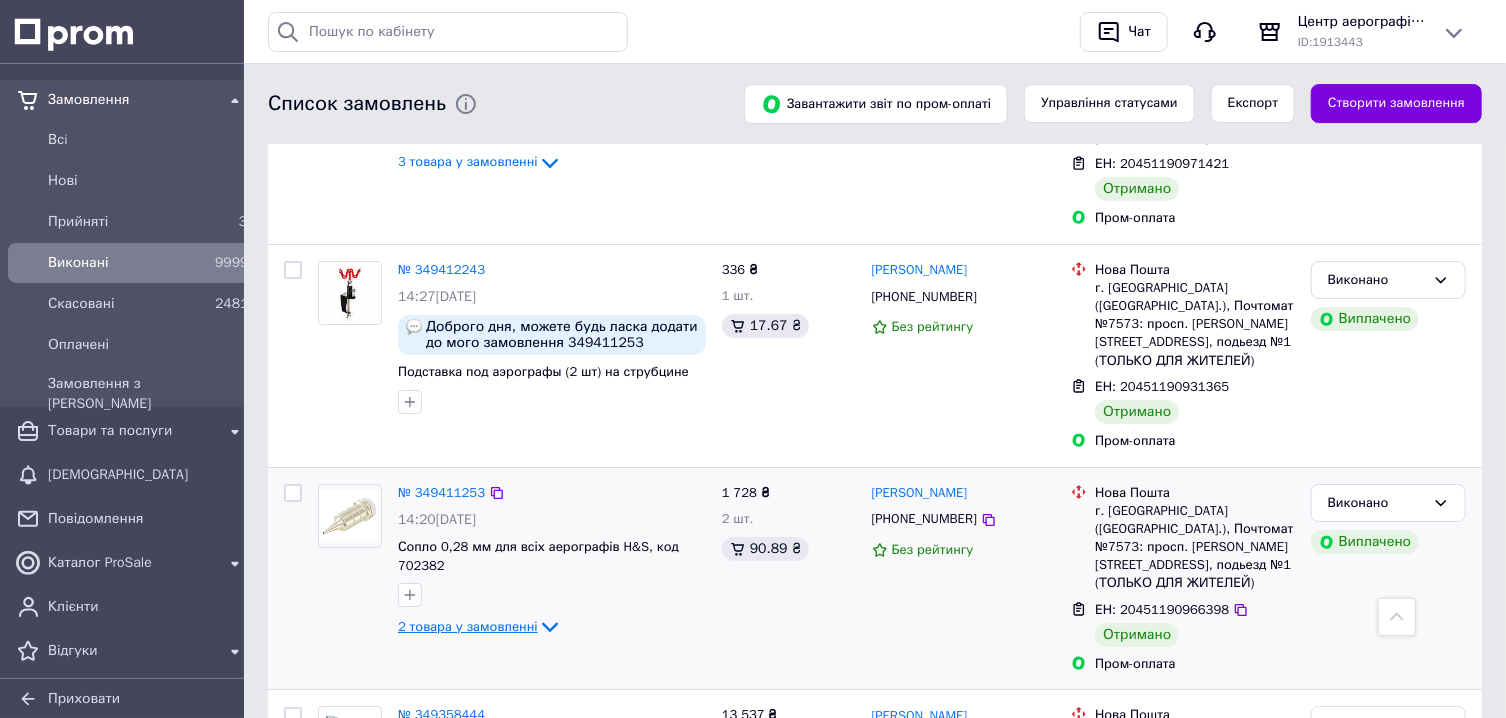 click on "2 товара у замовленні" at bounding box center [468, 626] 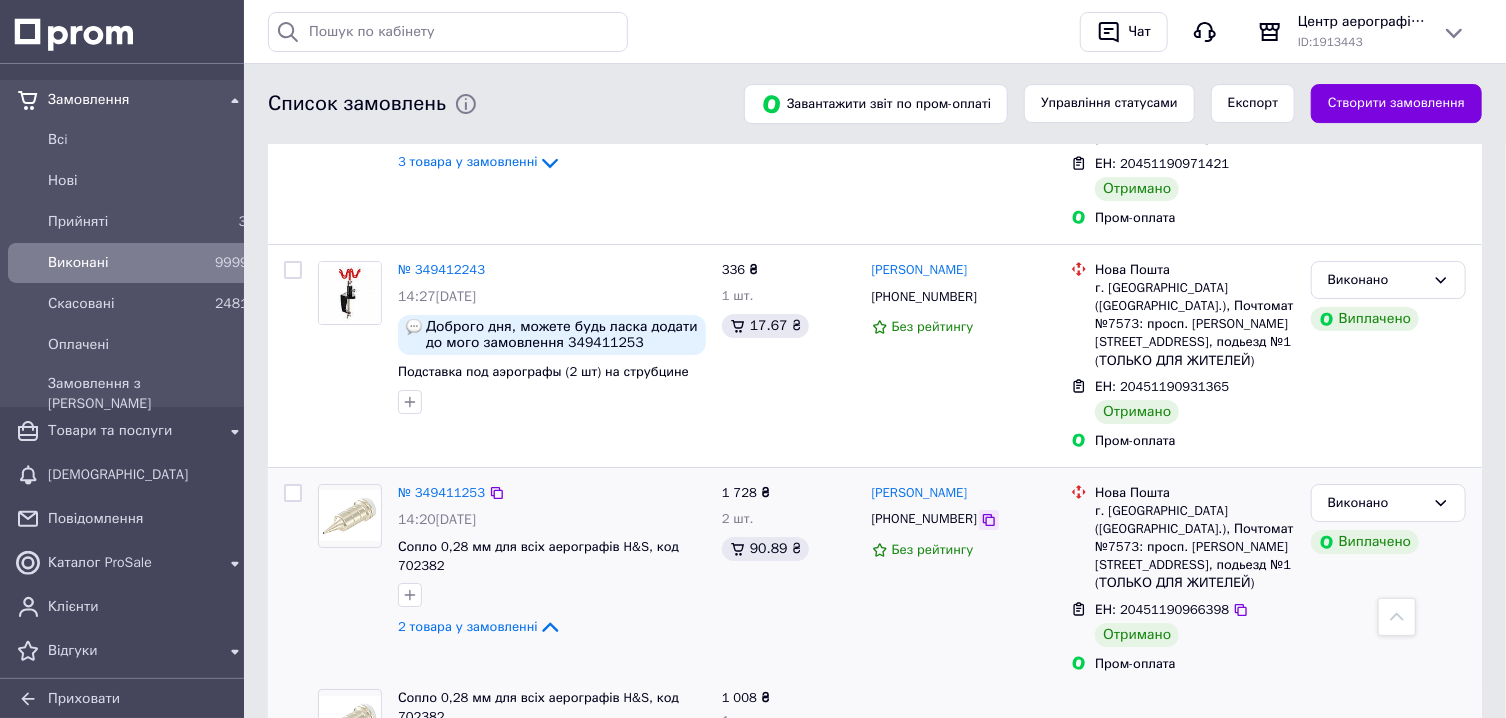 click 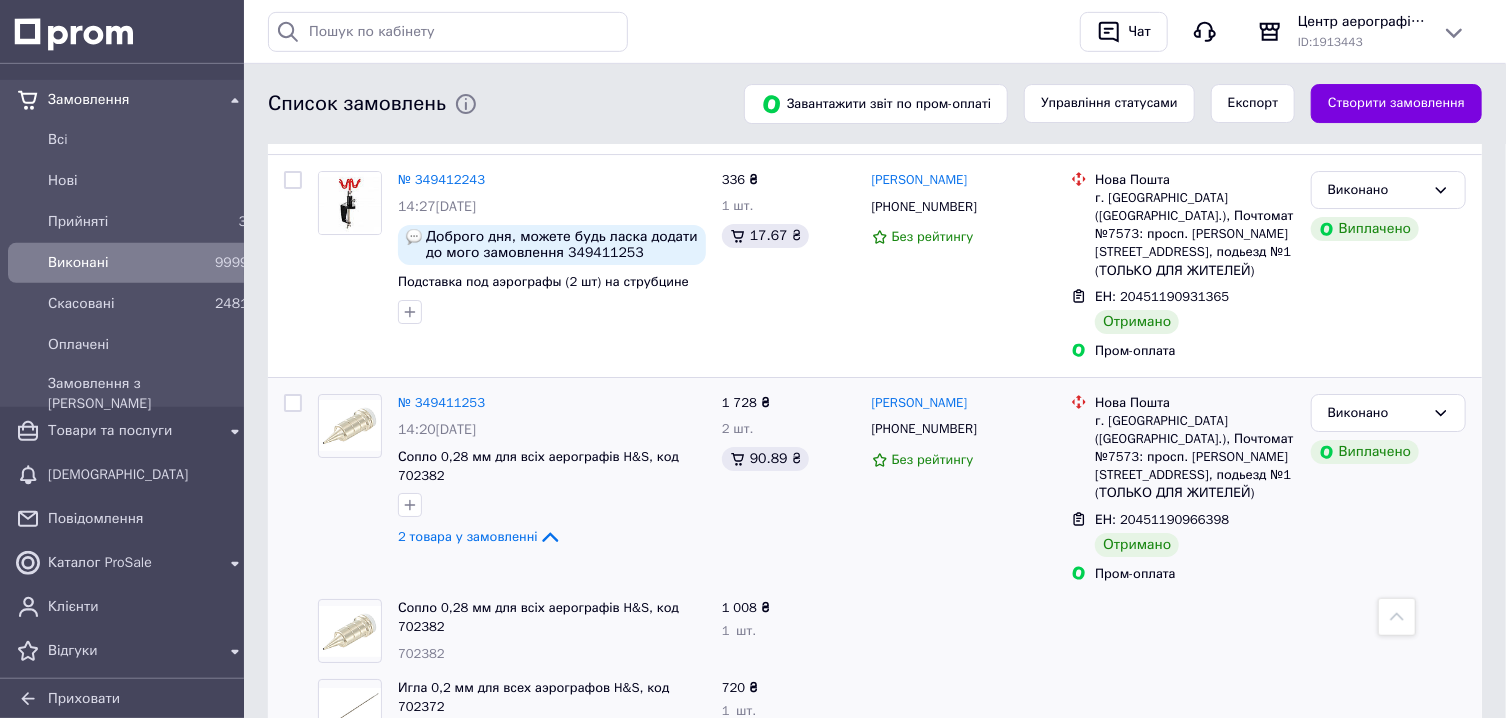 scroll, scrollTop: 3612, scrollLeft: 0, axis: vertical 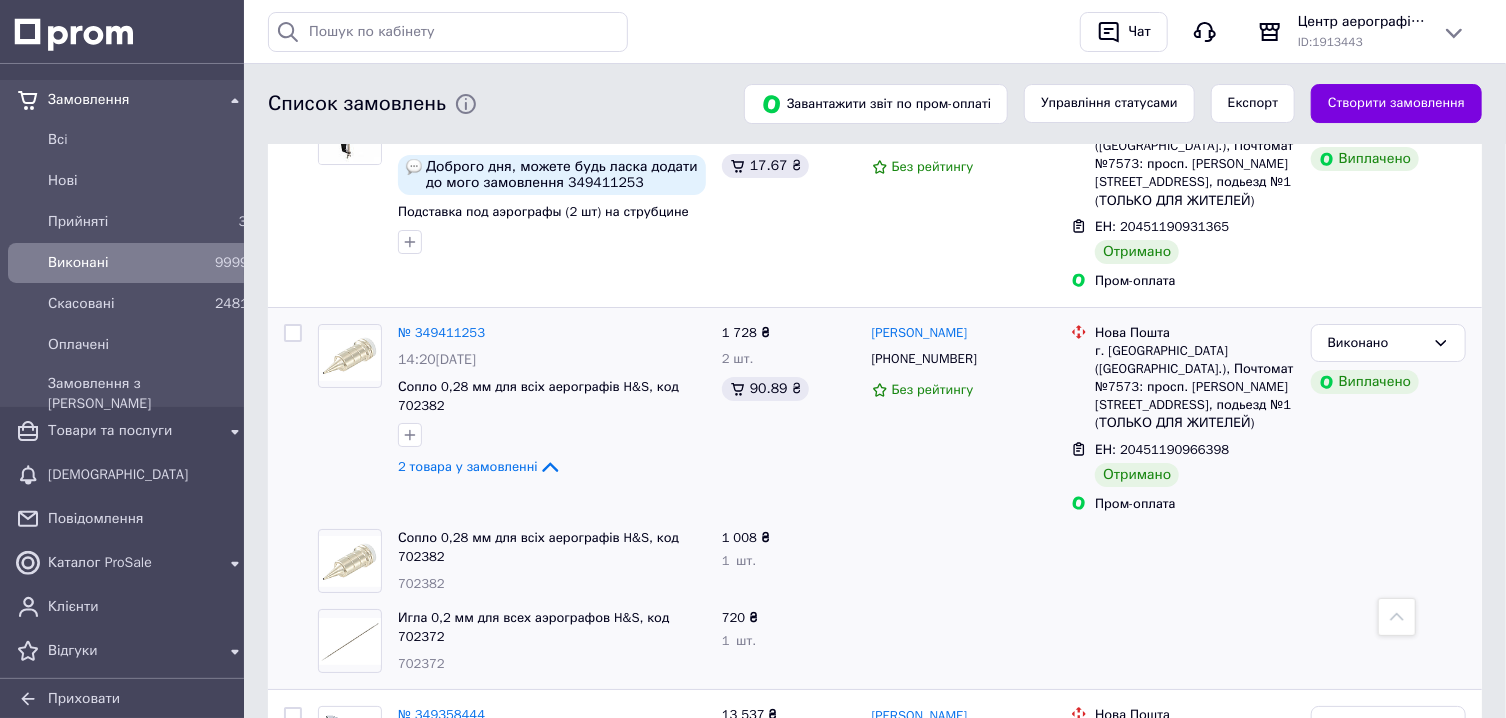 click on "4" at bounding box center (543, 921) 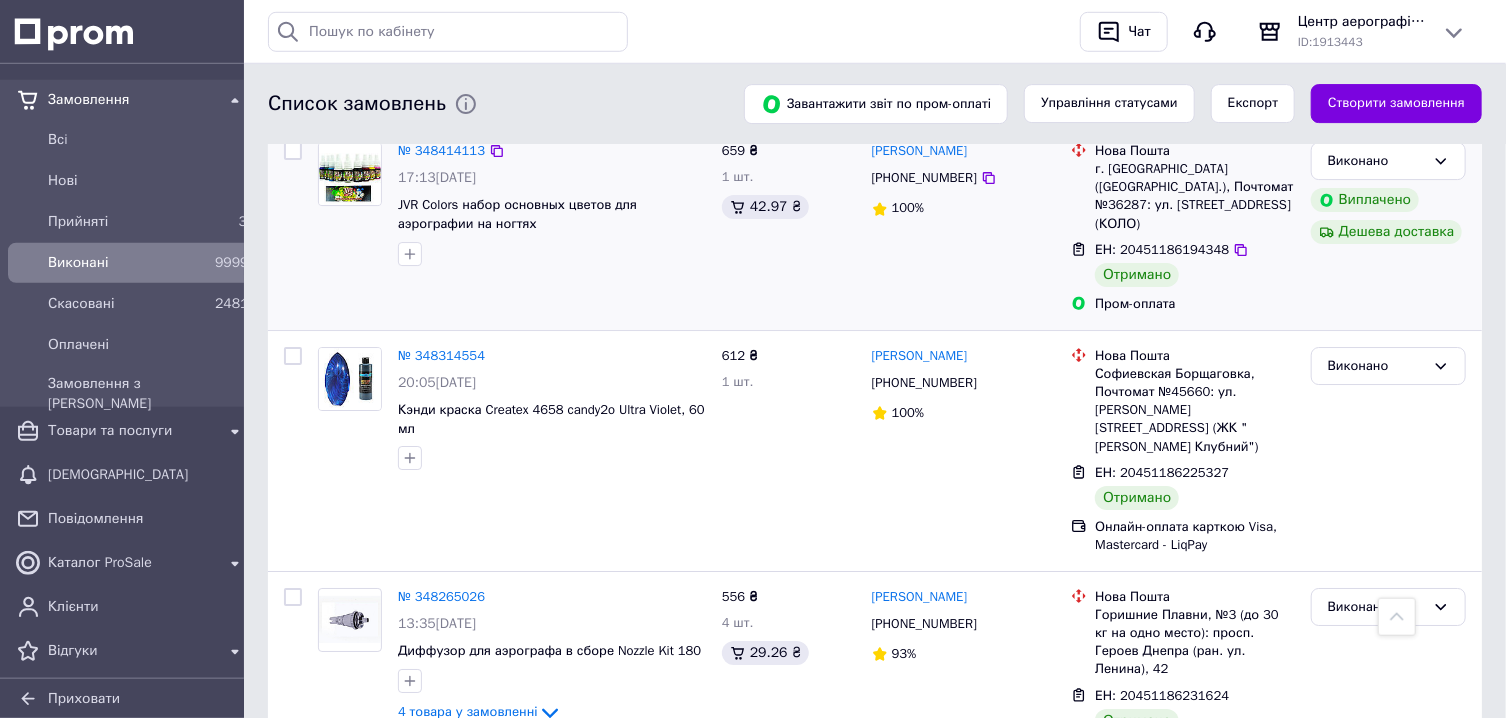 scroll, scrollTop: 3430, scrollLeft: 0, axis: vertical 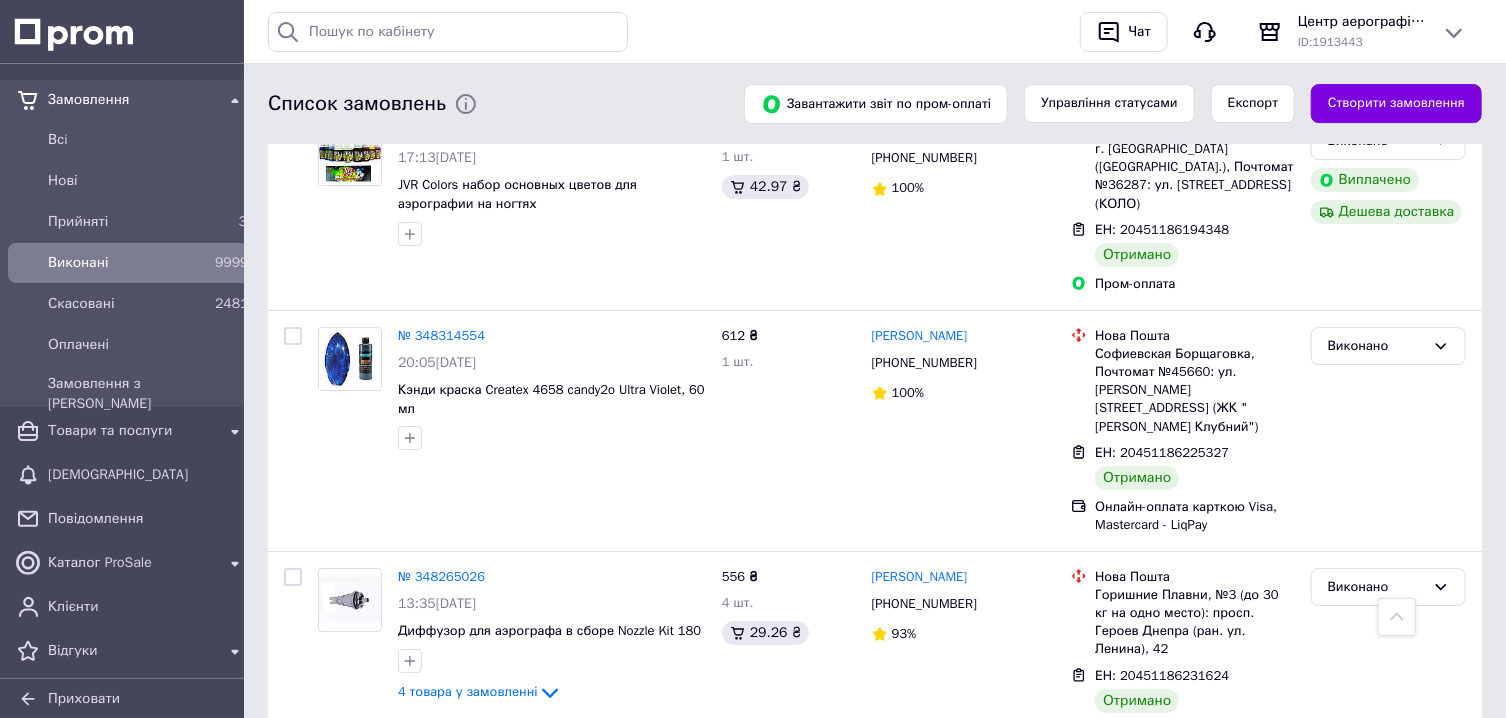 click on "3" at bounding box center [498, 969] 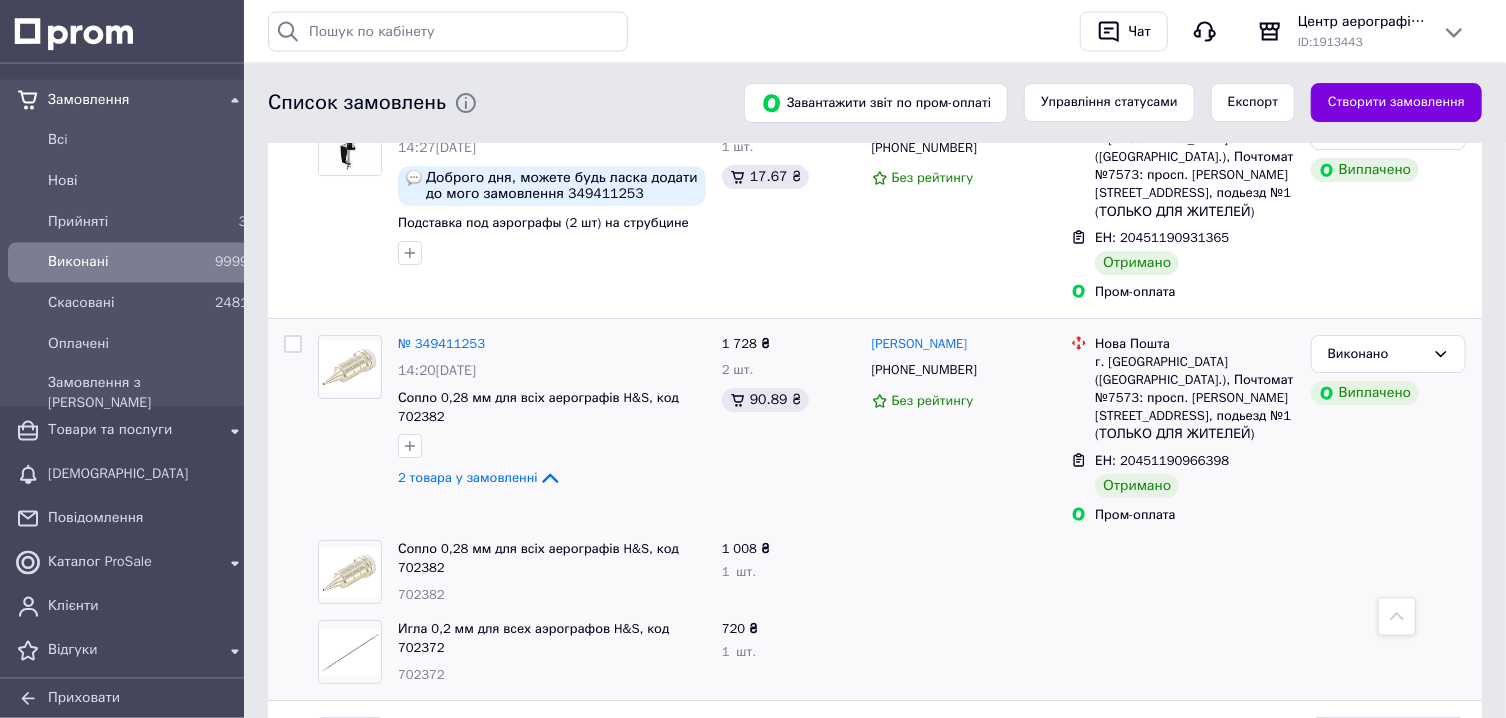 scroll, scrollTop: 3612, scrollLeft: 0, axis: vertical 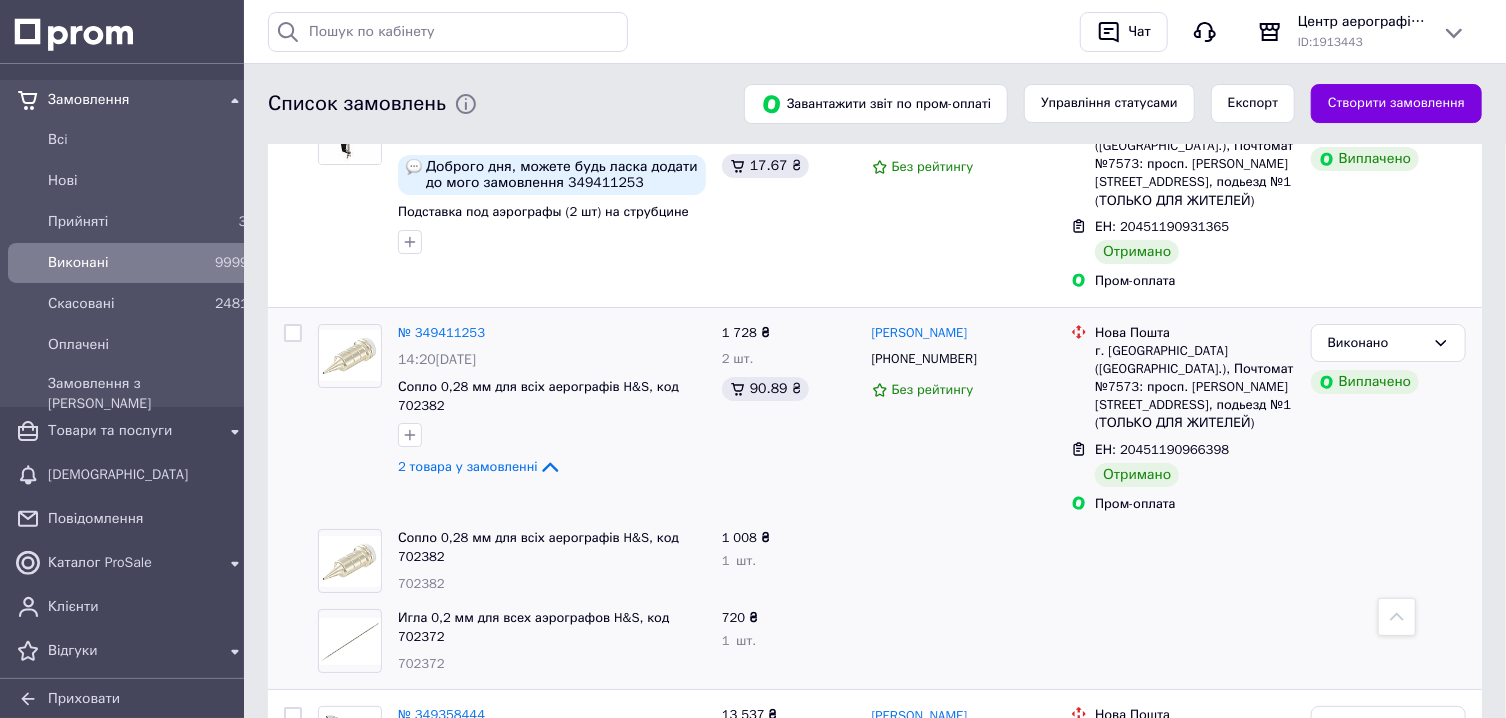 click on "5" at bounding box center (588, 921) 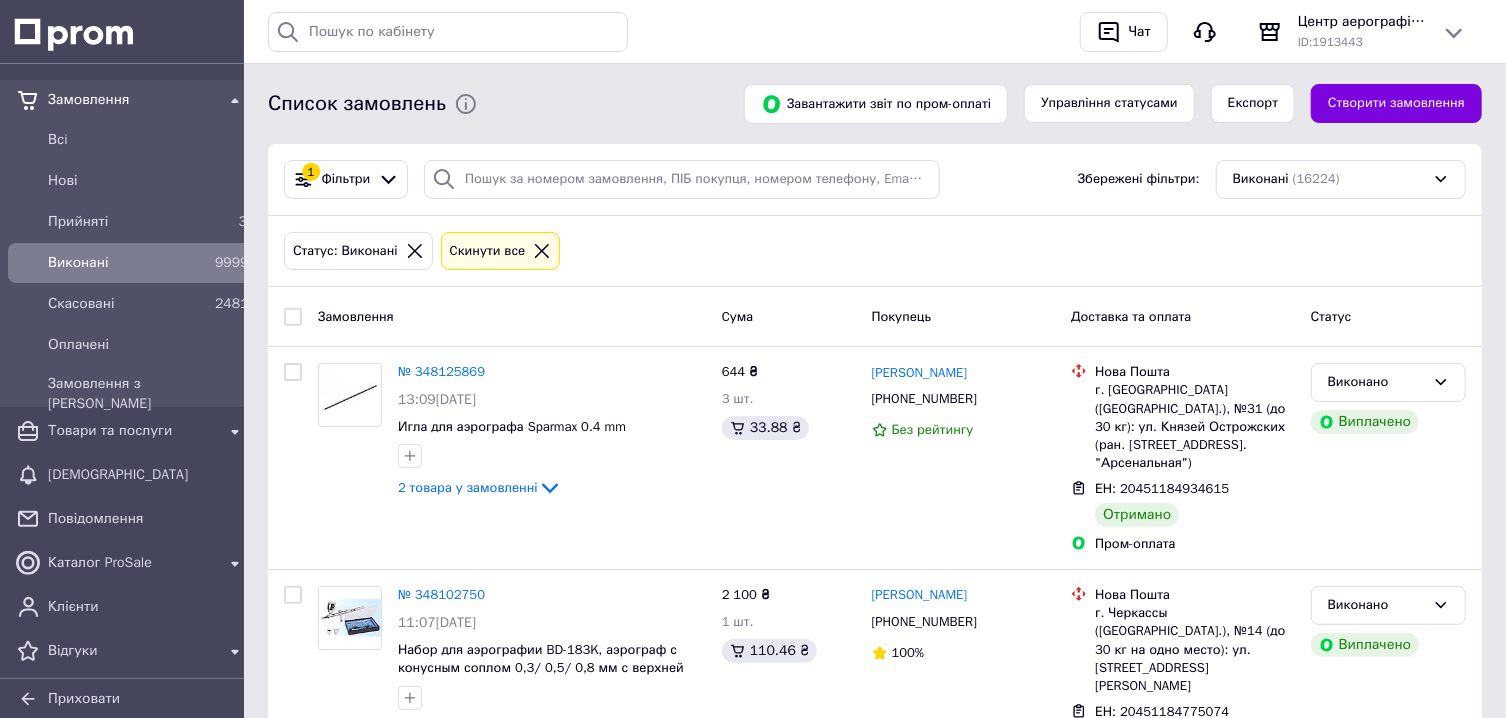 scroll, scrollTop: 214, scrollLeft: 0, axis: vertical 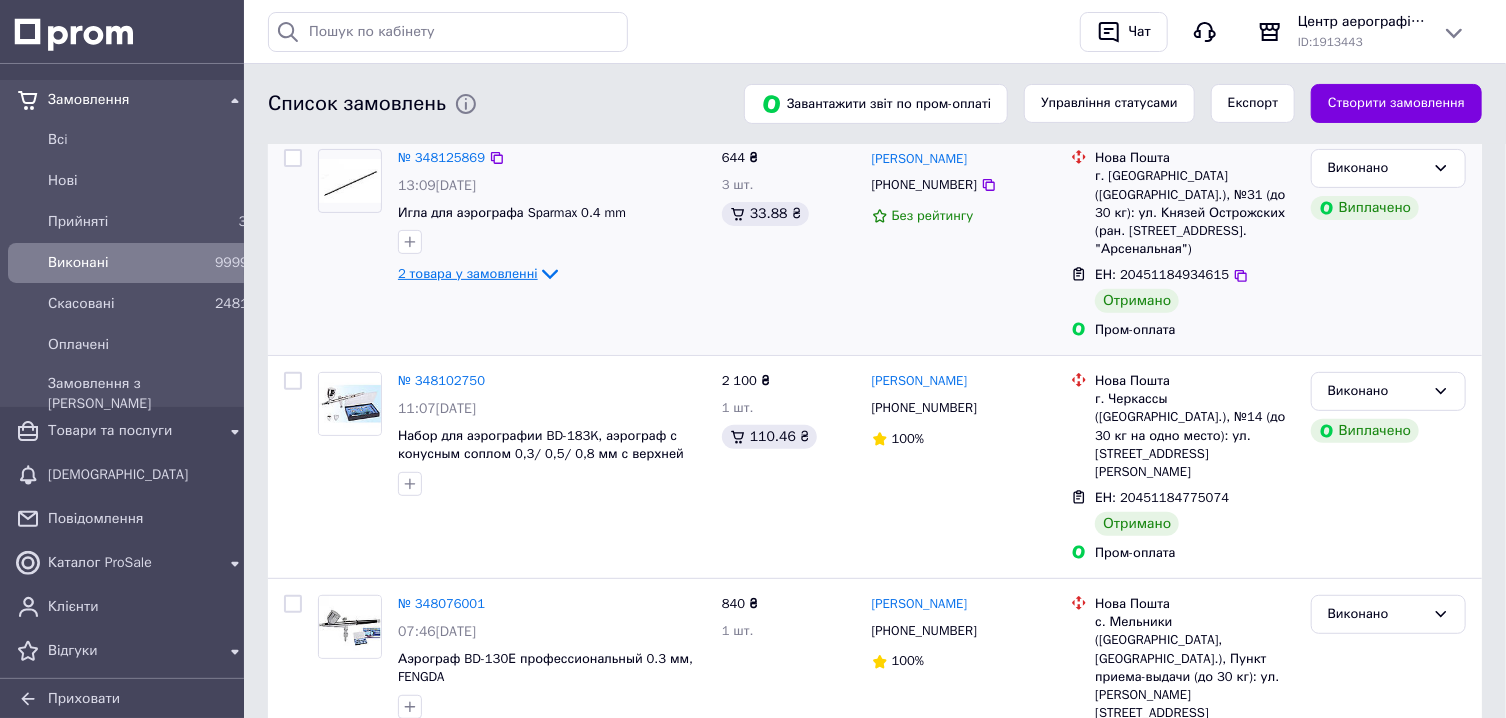 click on "2 товара у замовленні" at bounding box center (468, 273) 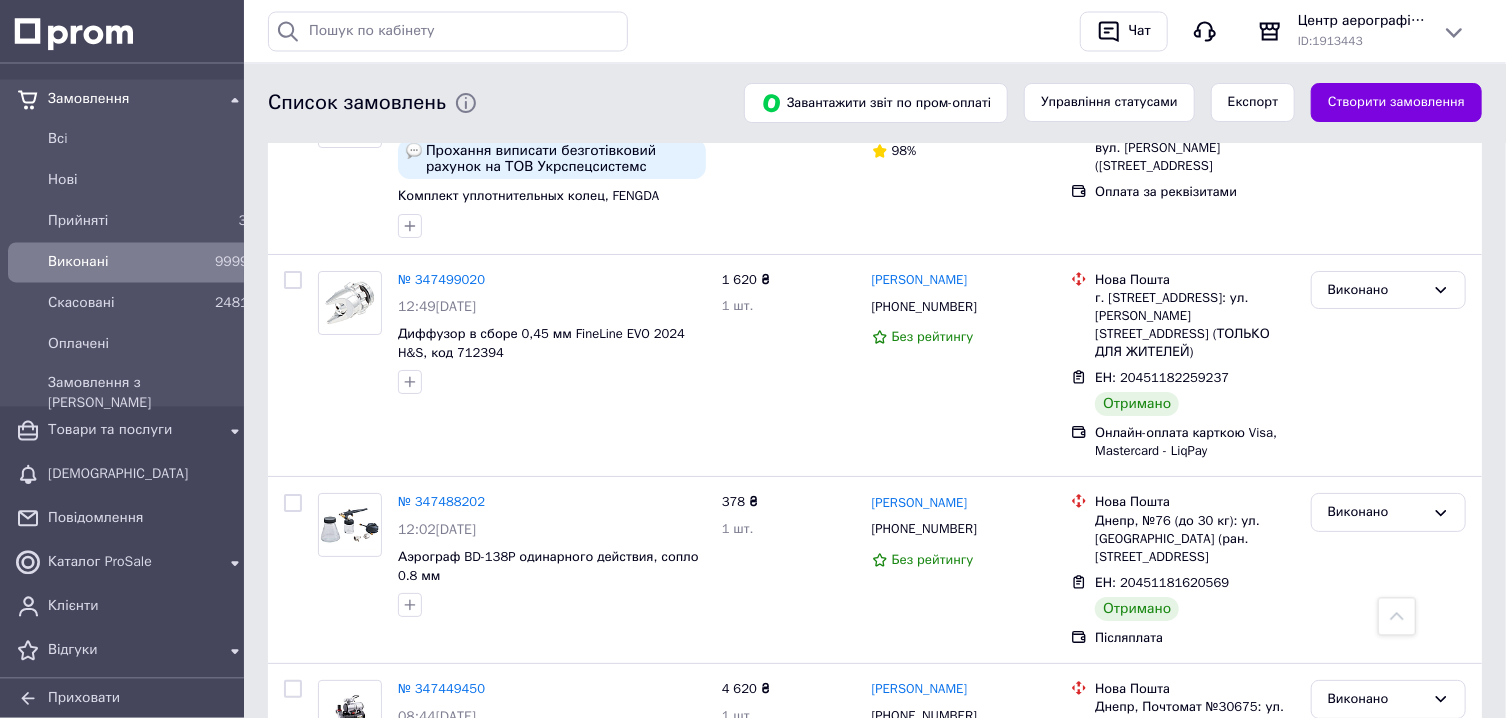scroll, scrollTop: 3784, scrollLeft: 0, axis: vertical 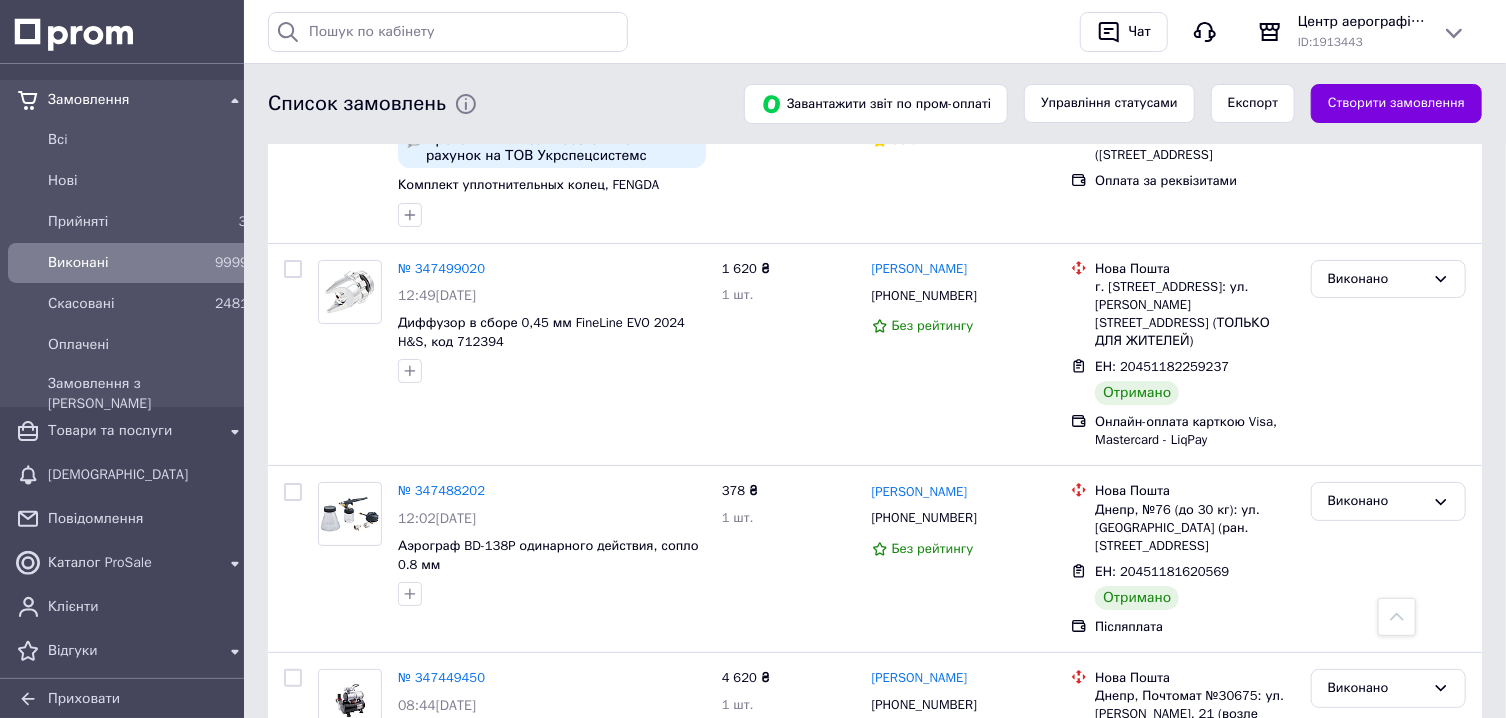 click on "6" at bounding box center [633, 902] 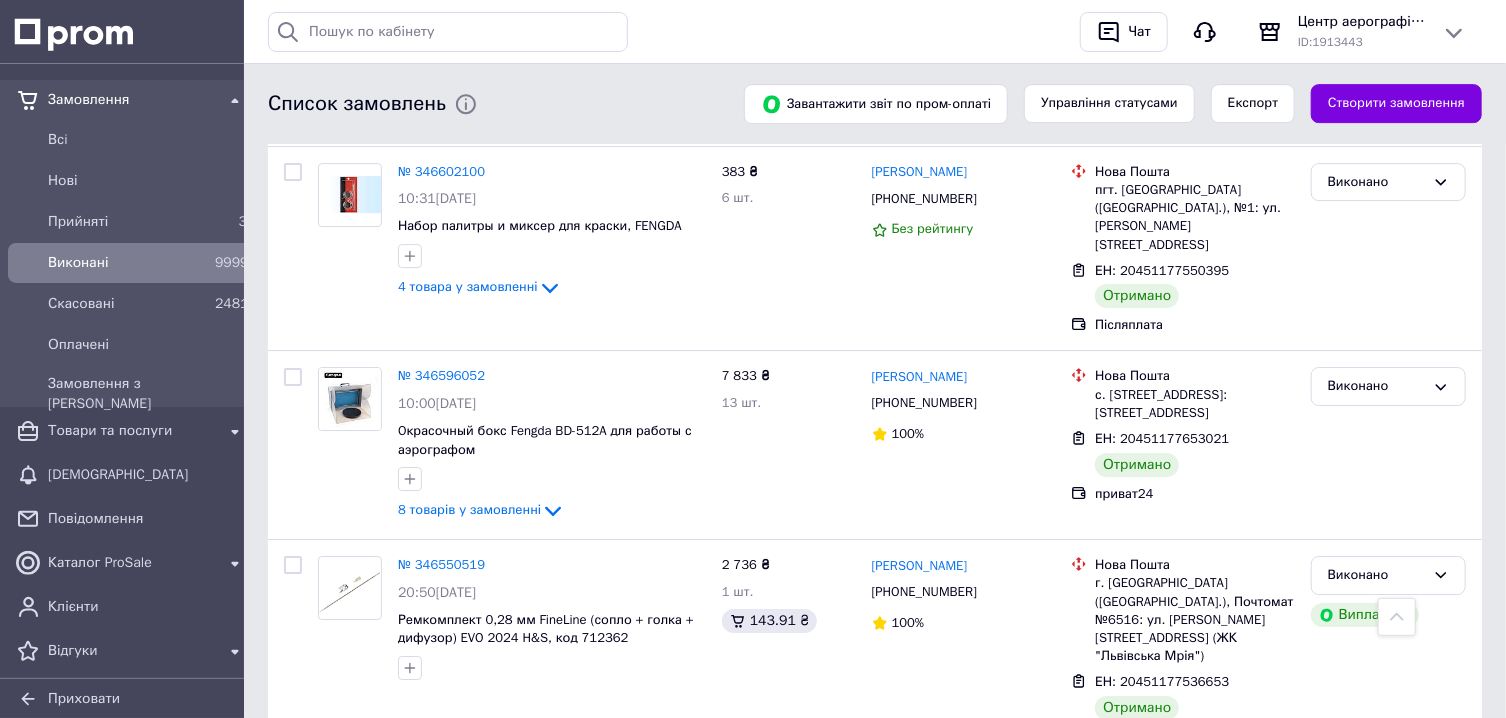 scroll, scrollTop: 3430, scrollLeft: 0, axis: vertical 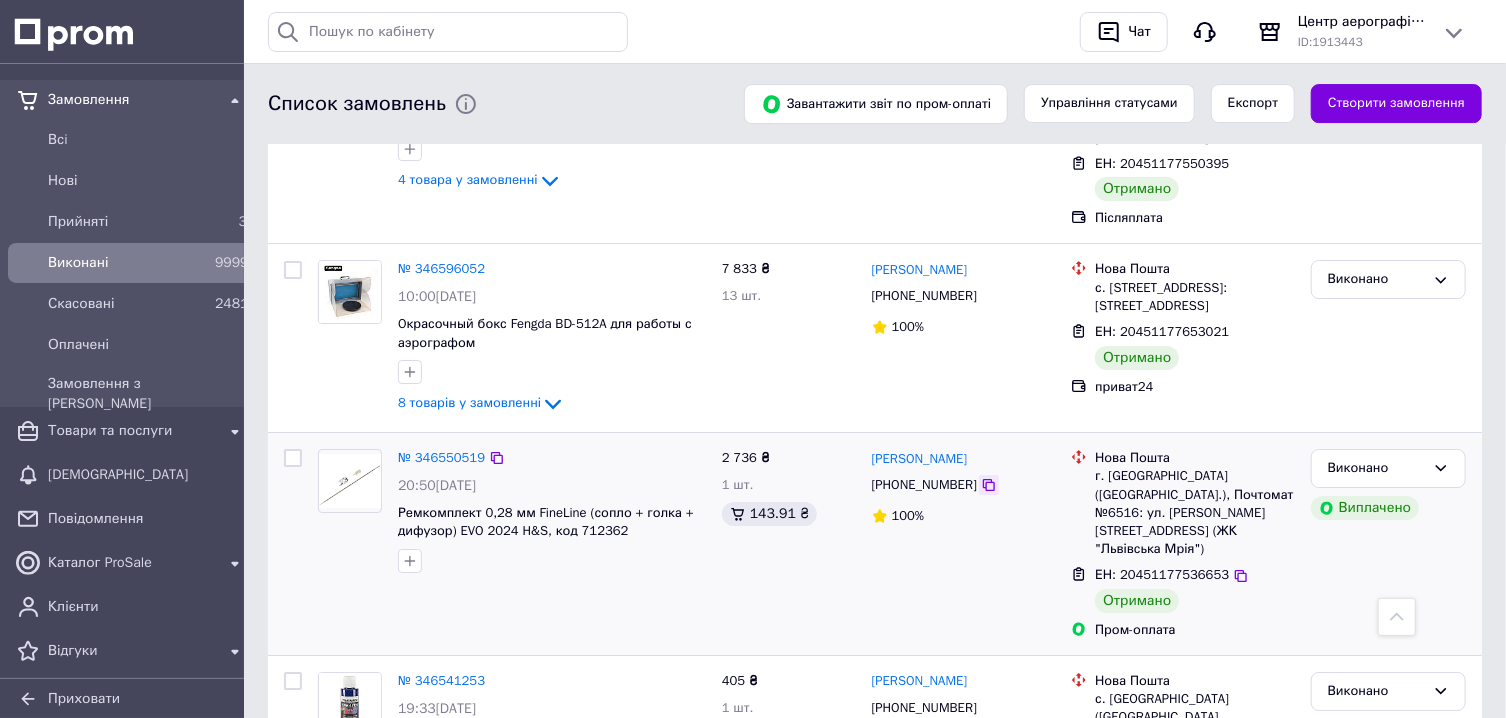 click 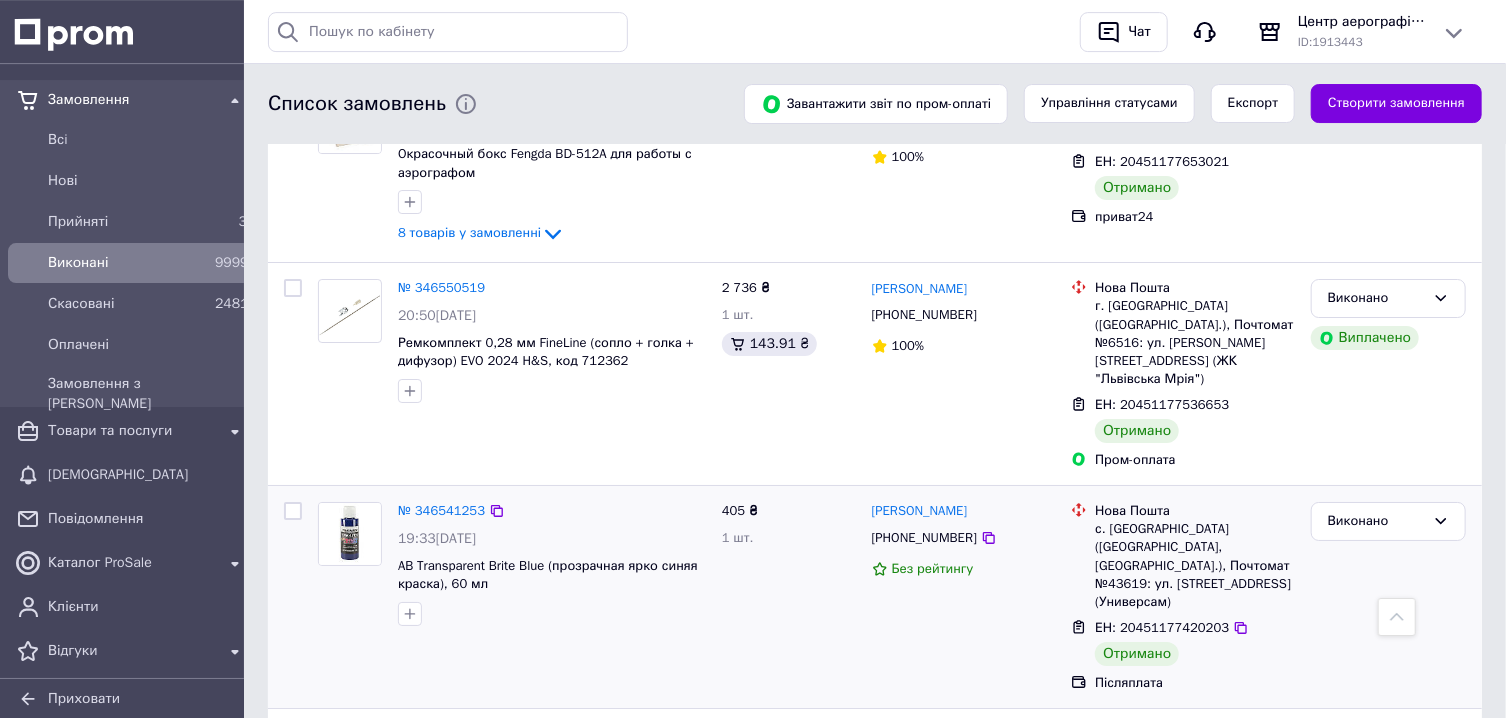 scroll, scrollTop: 3639, scrollLeft: 0, axis: vertical 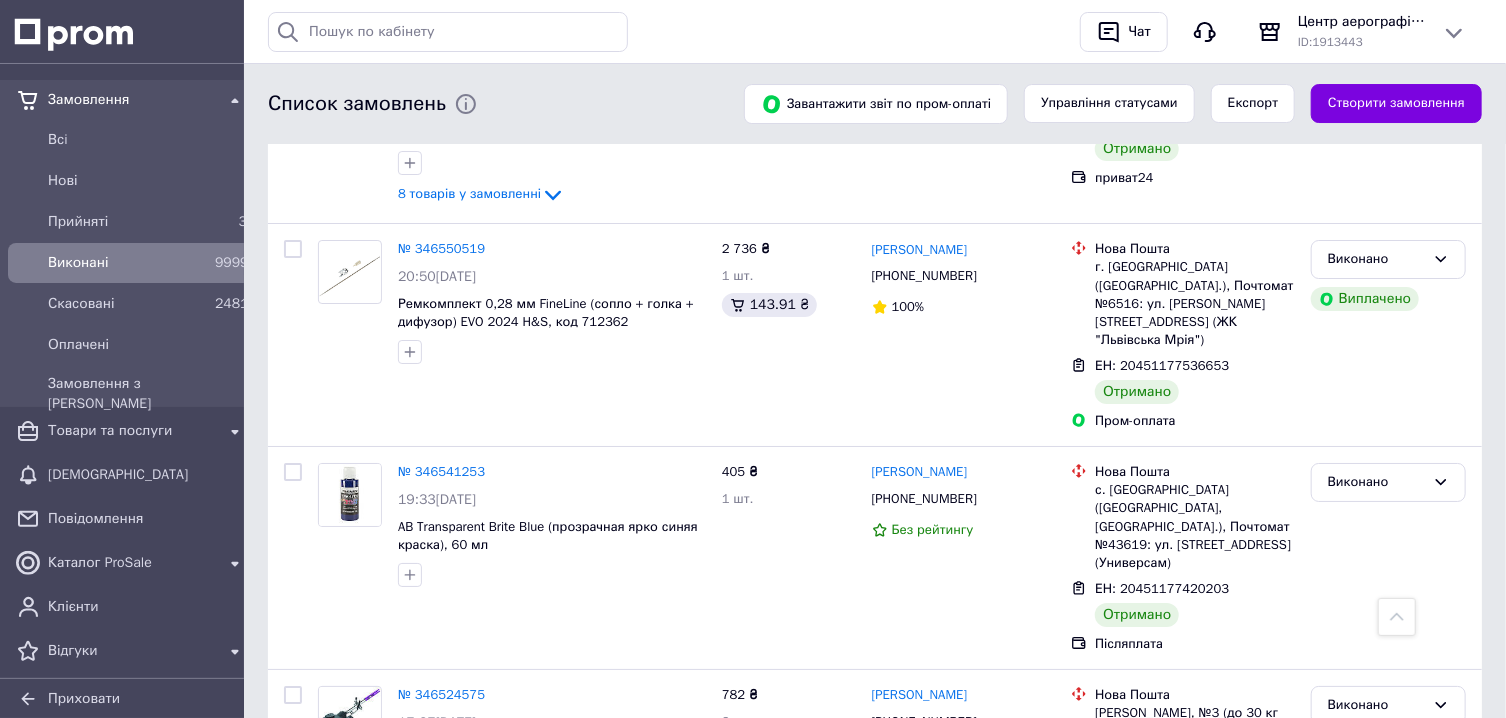 click on "7" at bounding box center (633, 900) 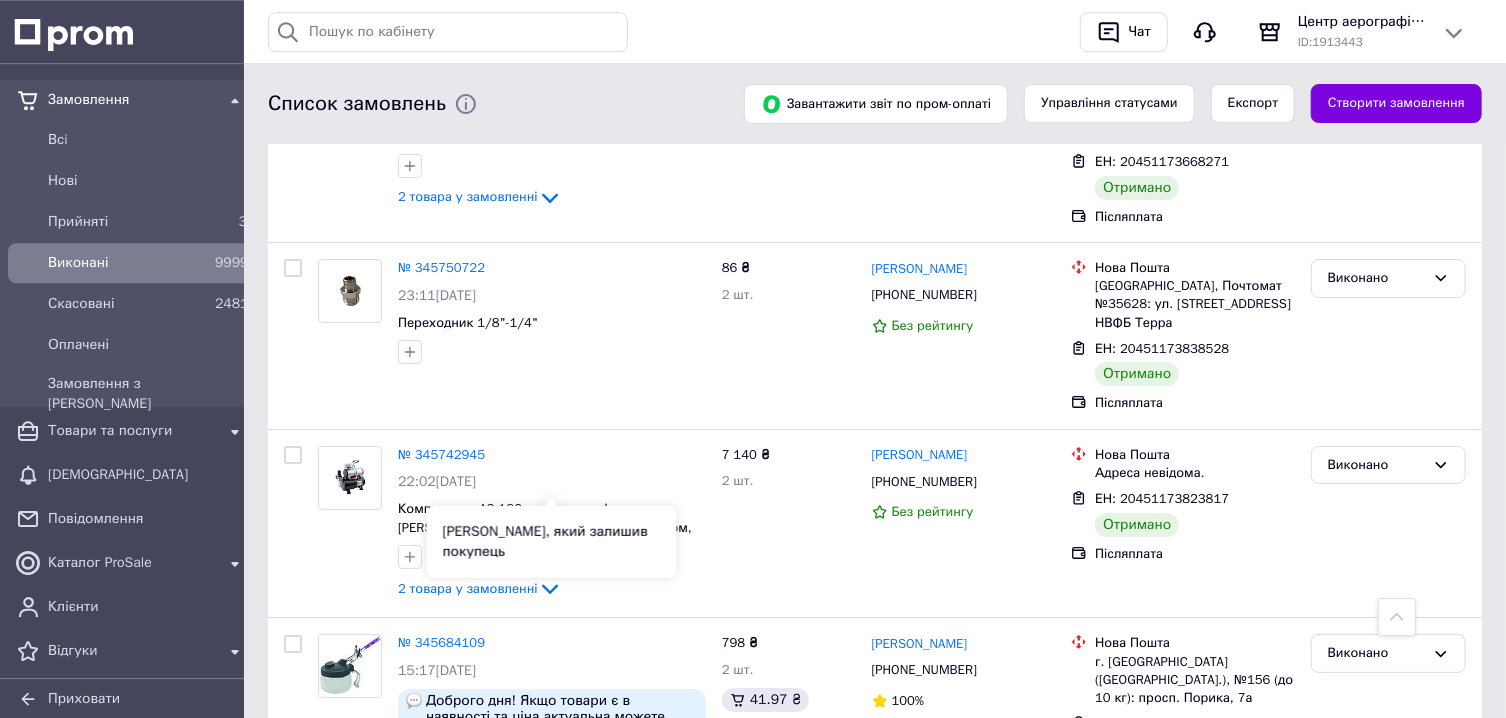 scroll, scrollTop: 3705, scrollLeft: 0, axis: vertical 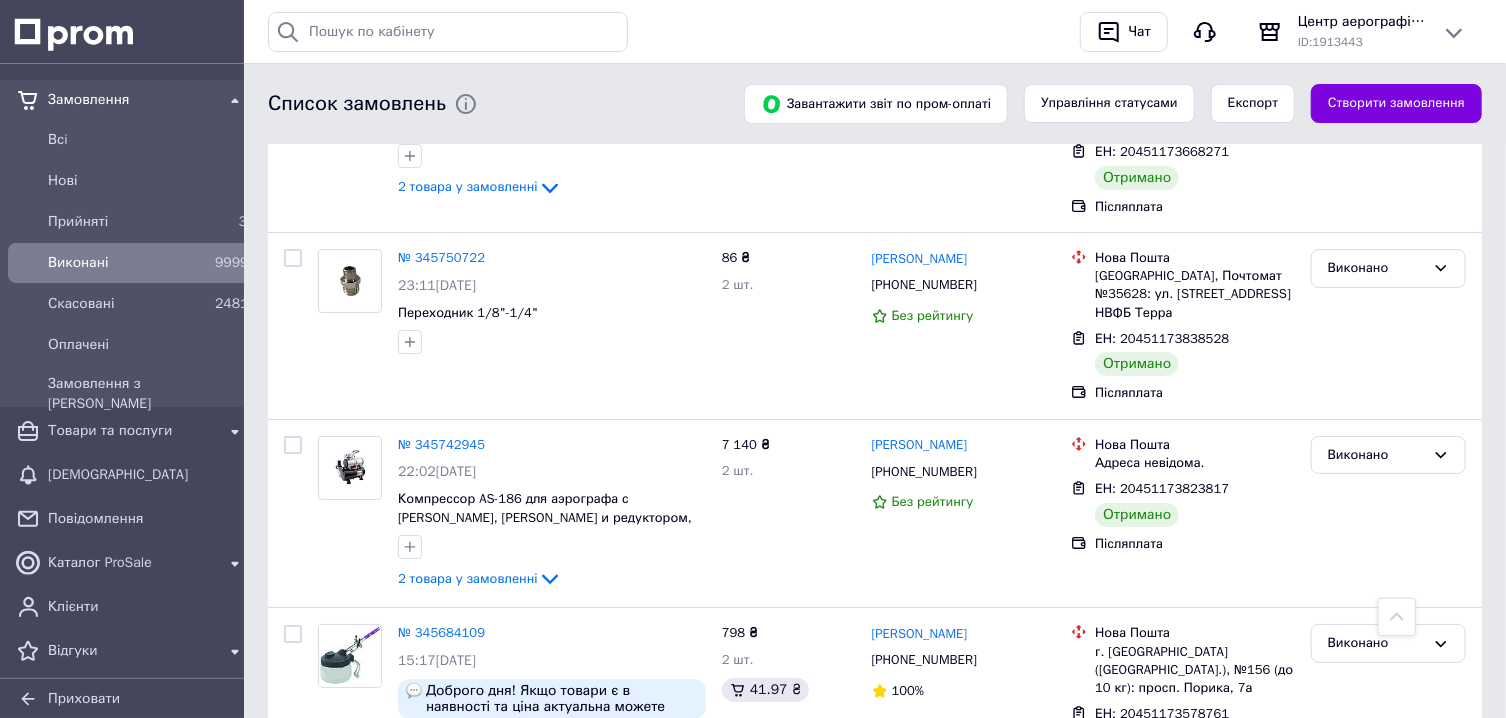 click on "8" at bounding box center (633, 871) 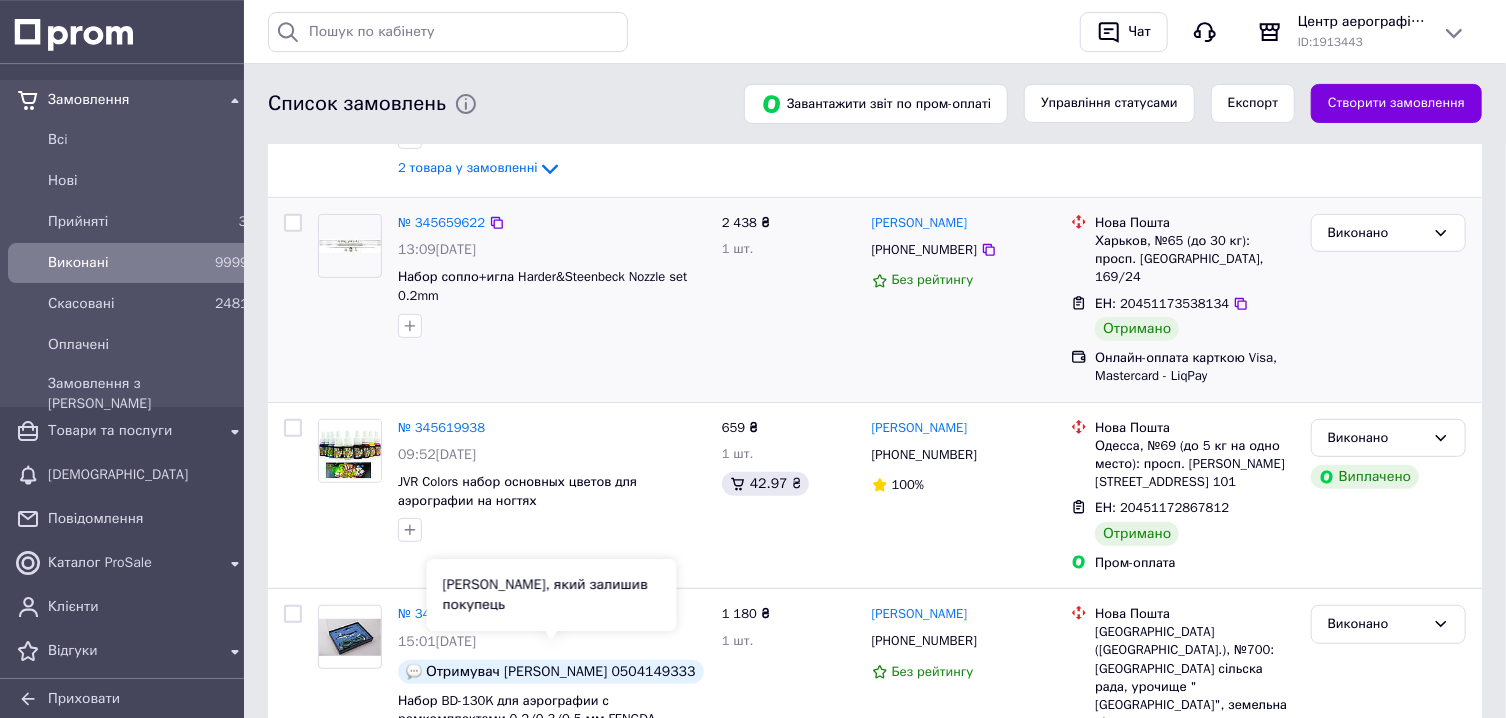 scroll, scrollTop: 321, scrollLeft: 0, axis: vertical 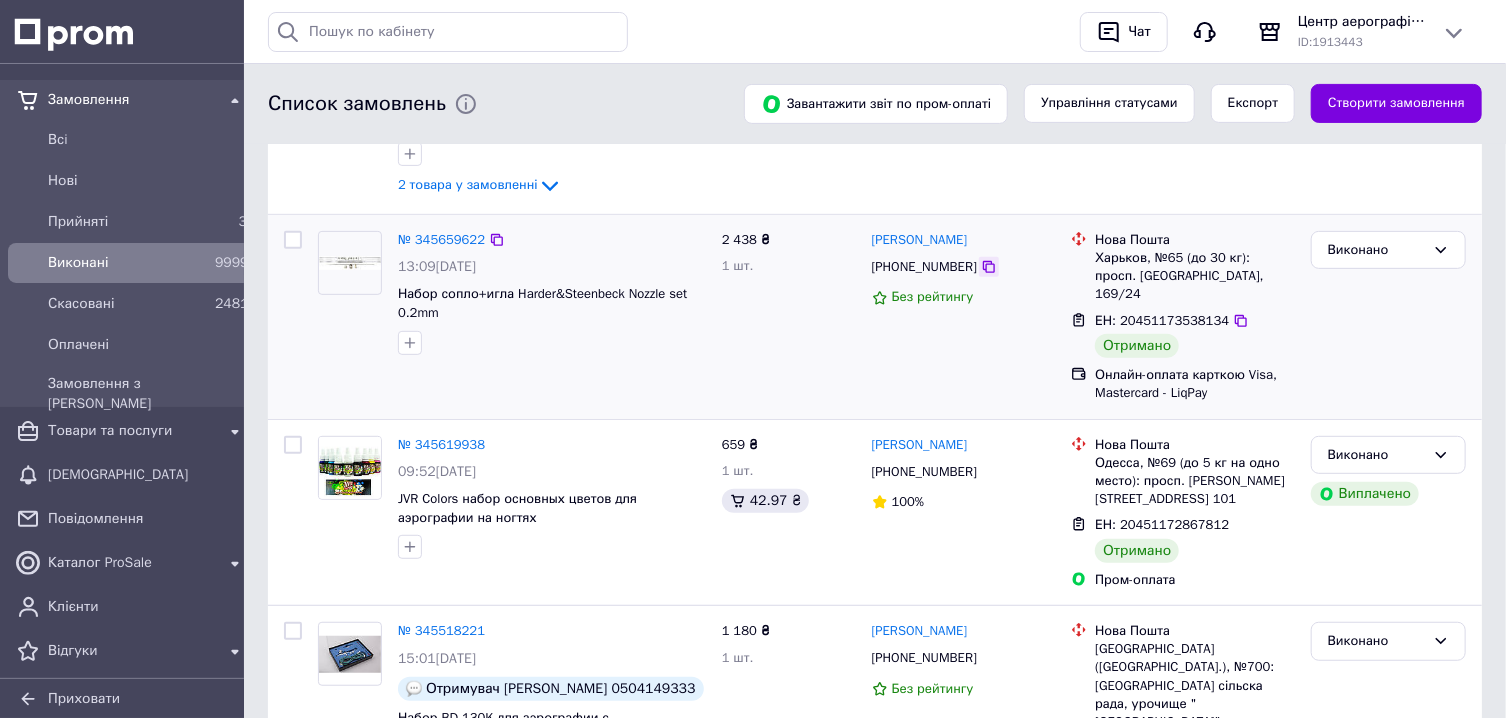 click 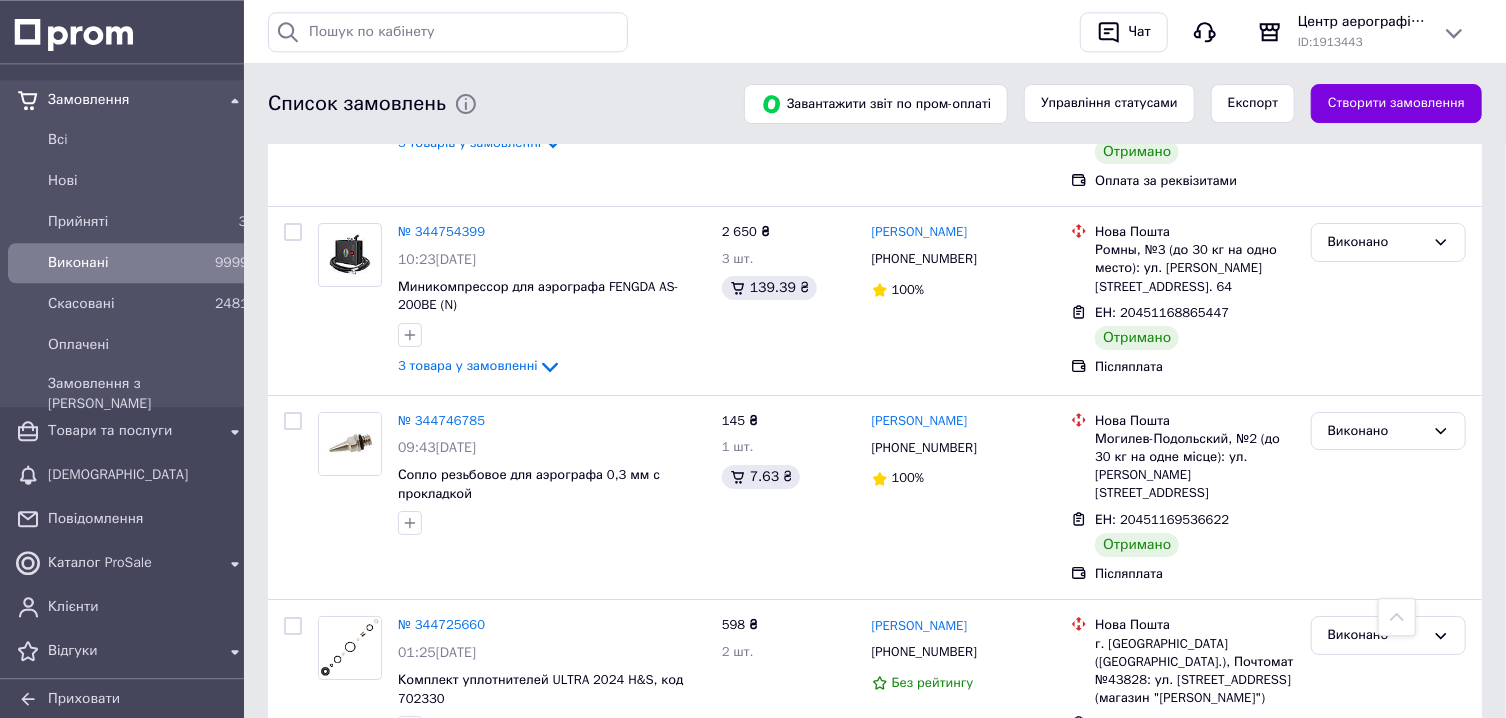 scroll, scrollTop: 3545, scrollLeft: 0, axis: vertical 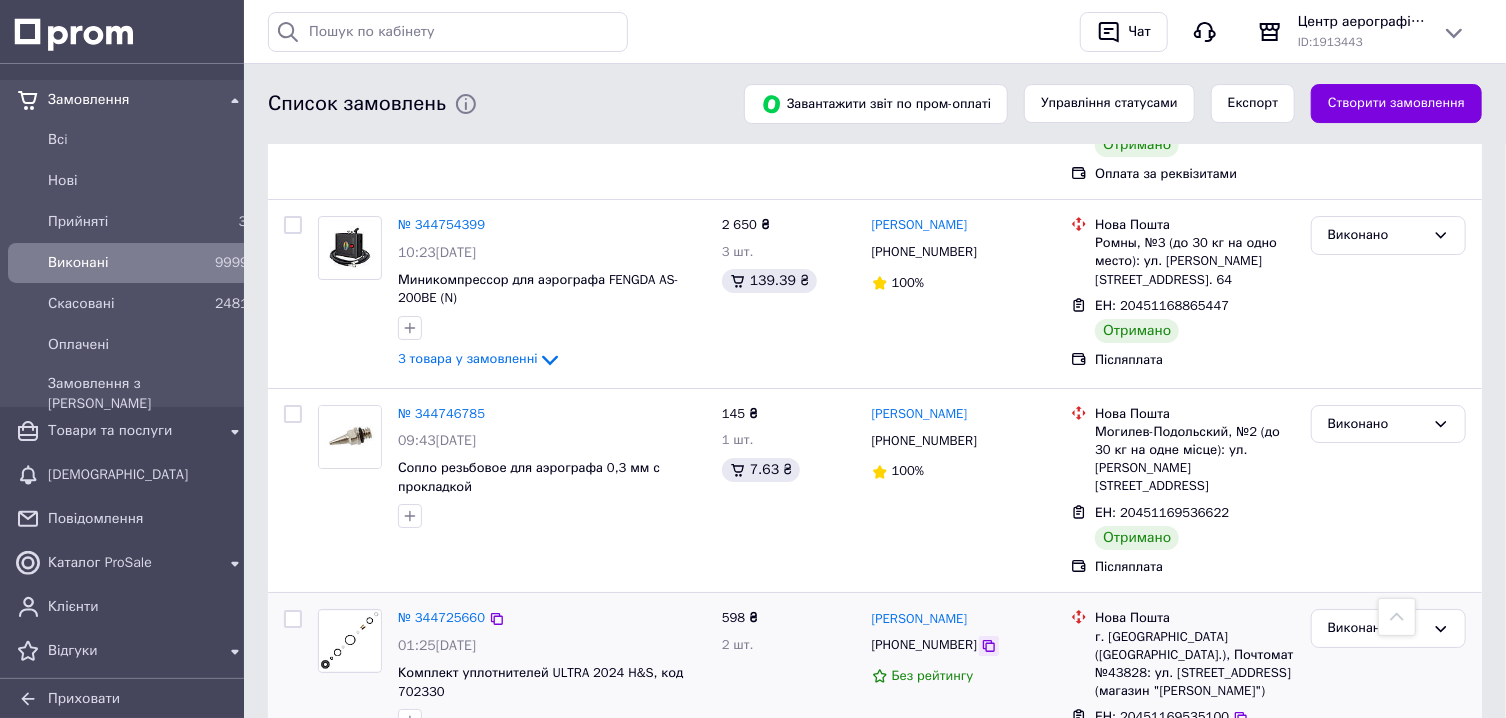 click 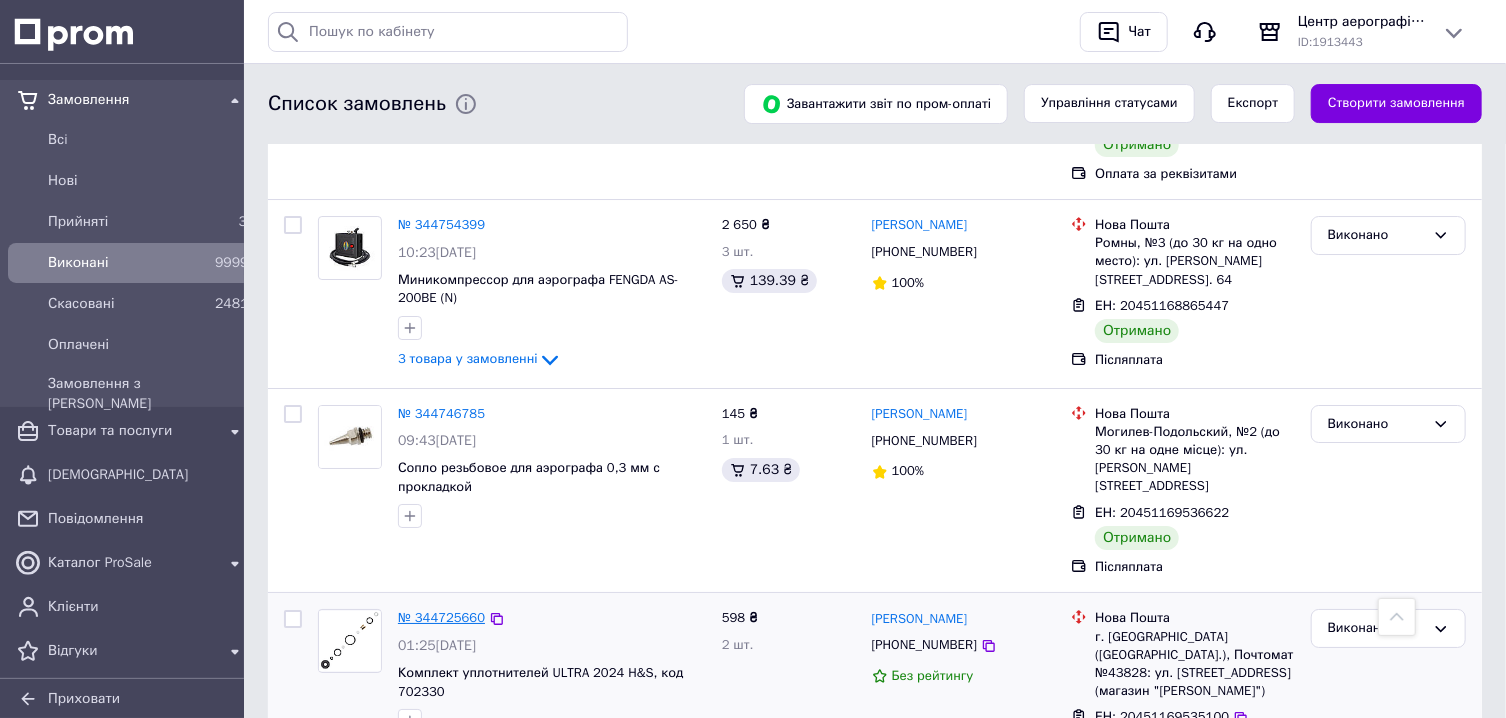 click on "№ 344725660" at bounding box center [441, 617] 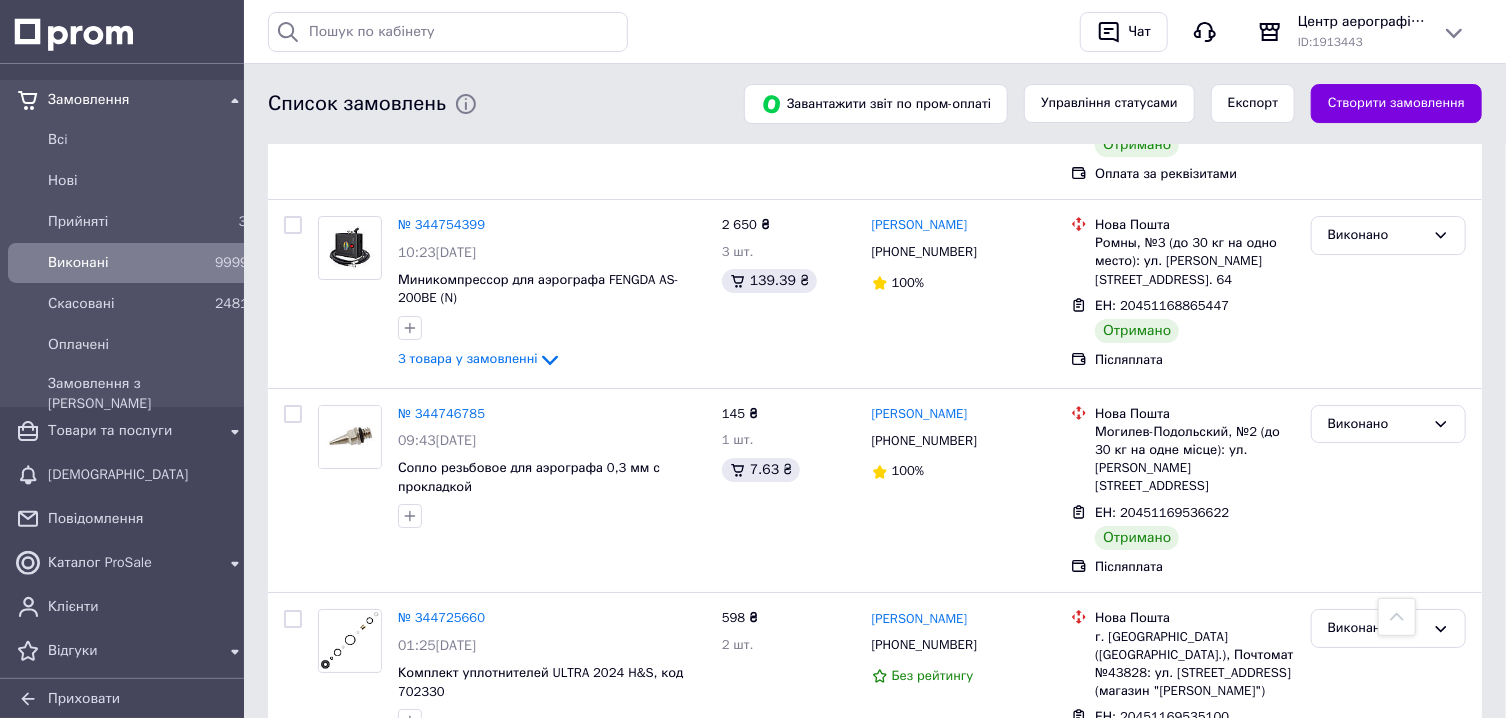 scroll, scrollTop: 0, scrollLeft: 0, axis: both 